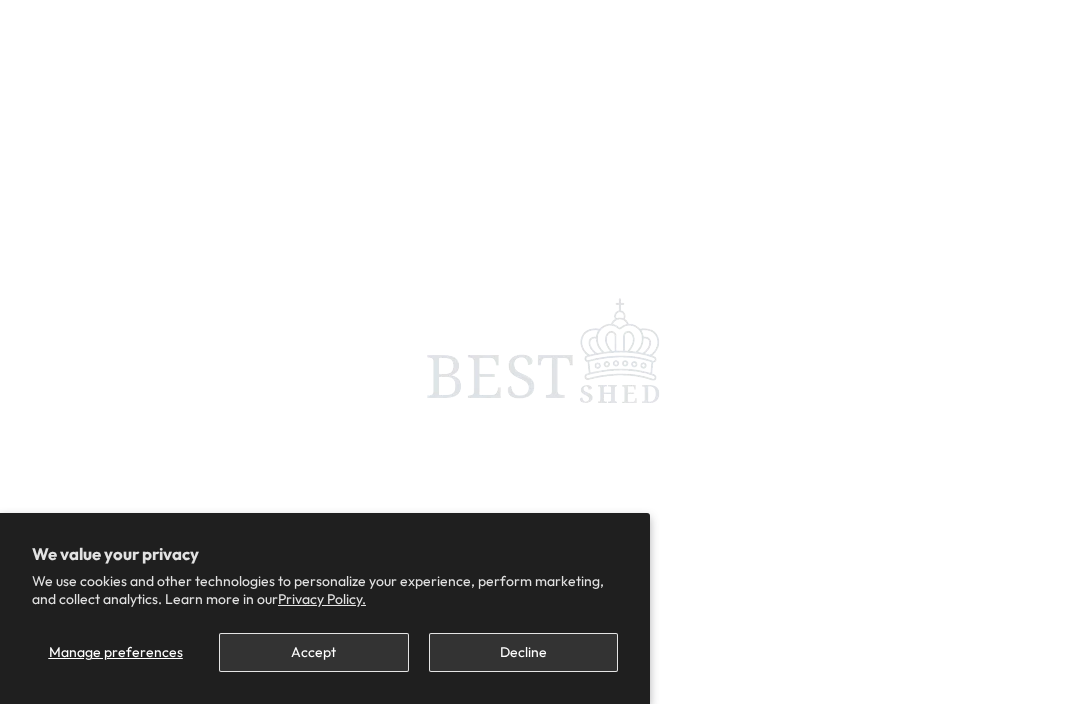 scroll, scrollTop: 0, scrollLeft: 0, axis: both 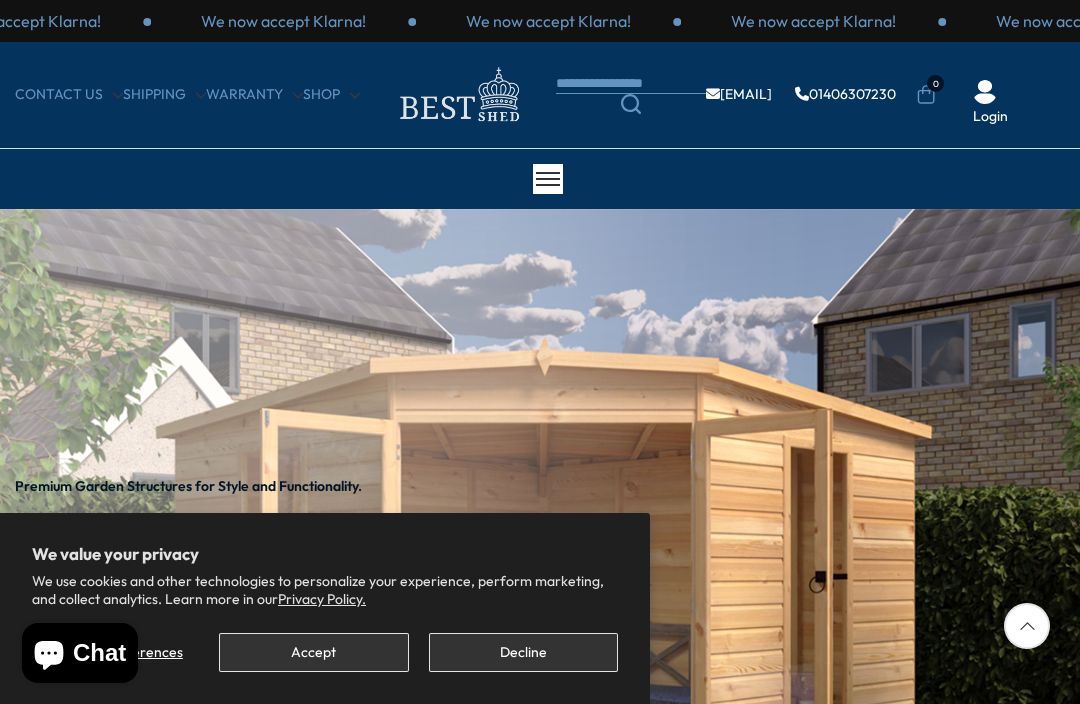 click on "Accept" at bounding box center [313, 652] 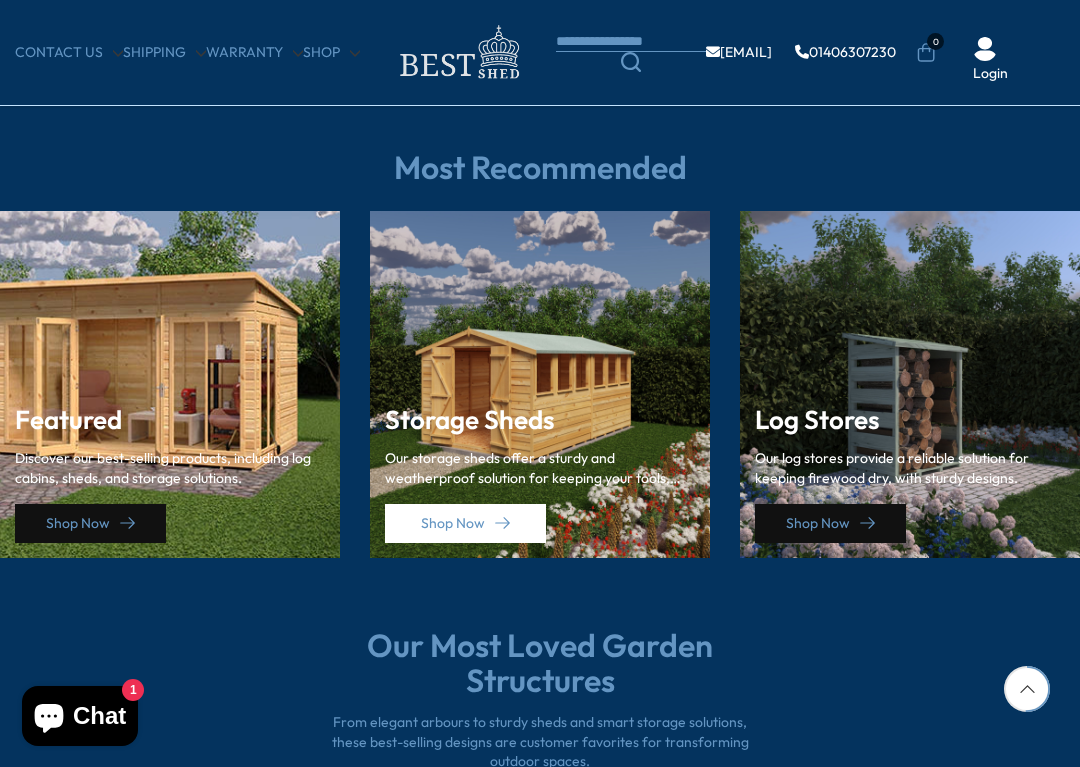 scroll, scrollTop: 2657, scrollLeft: 0, axis: vertical 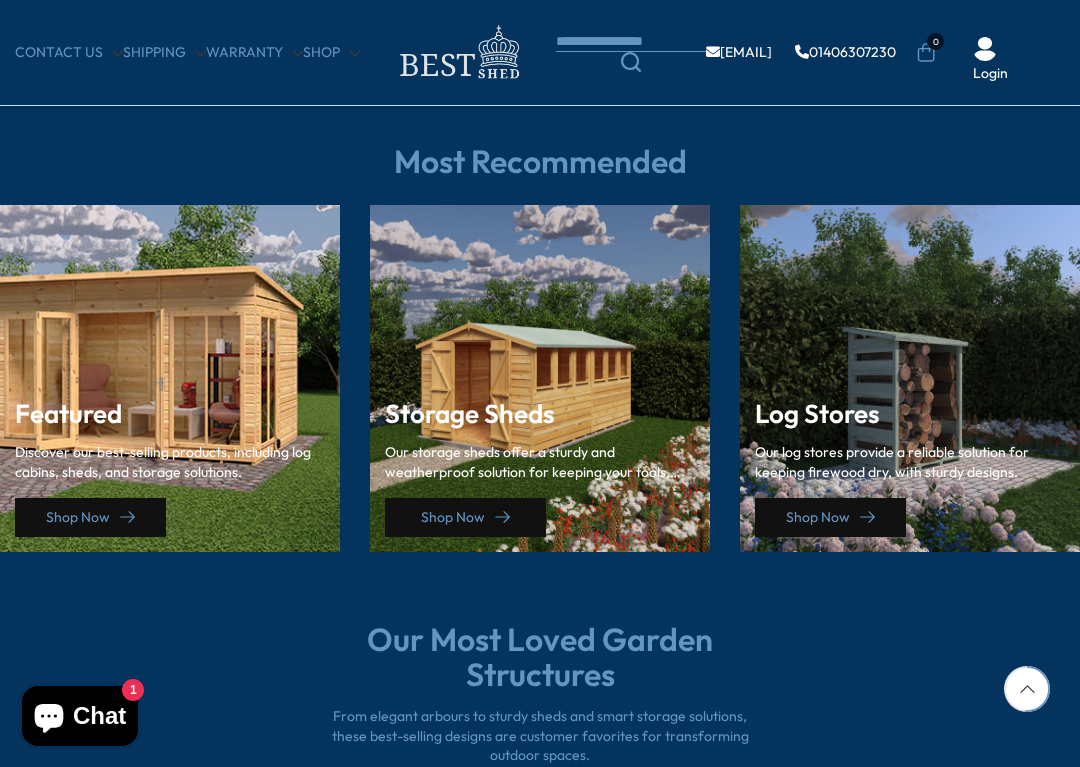 click on "Shop Now" at bounding box center (465, 517) 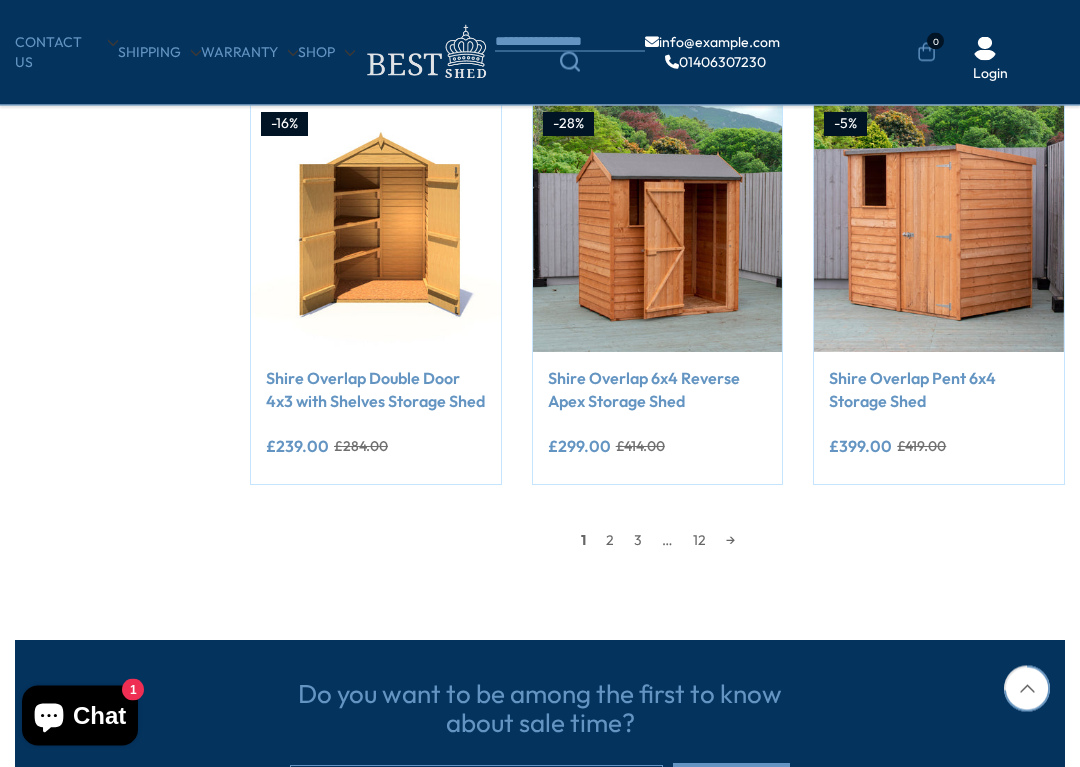 scroll, scrollTop: 1584, scrollLeft: 0, axis: vertical 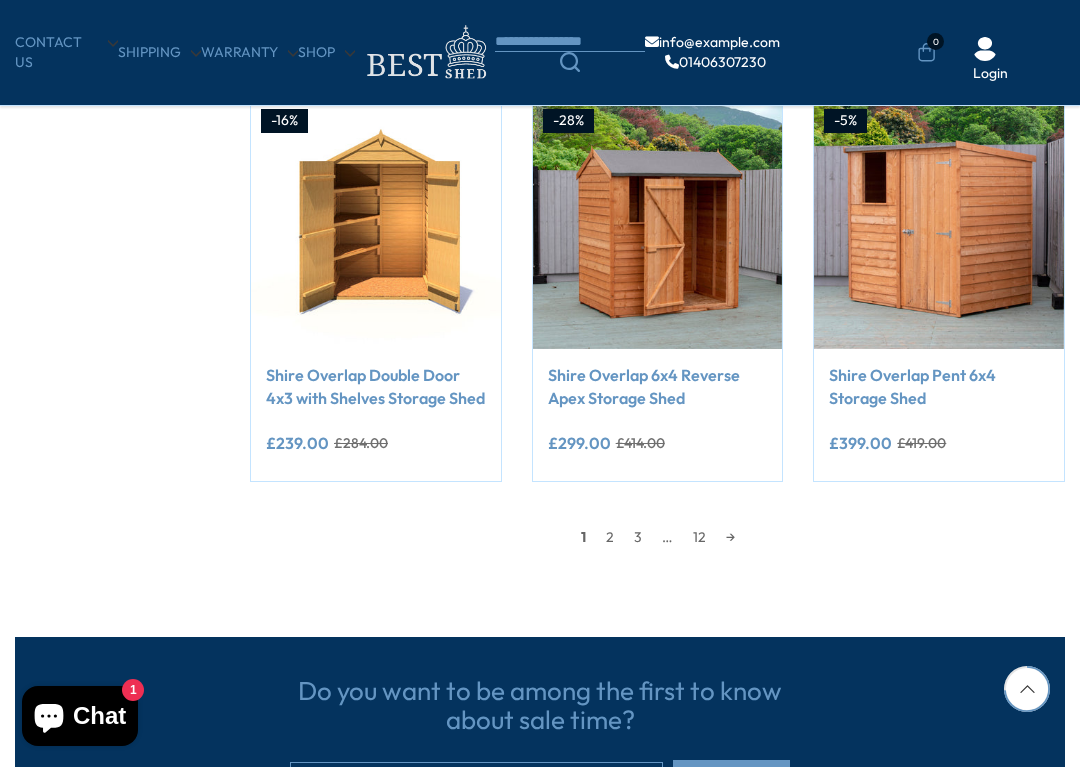 click on "2" at bounding box center [610, 537] 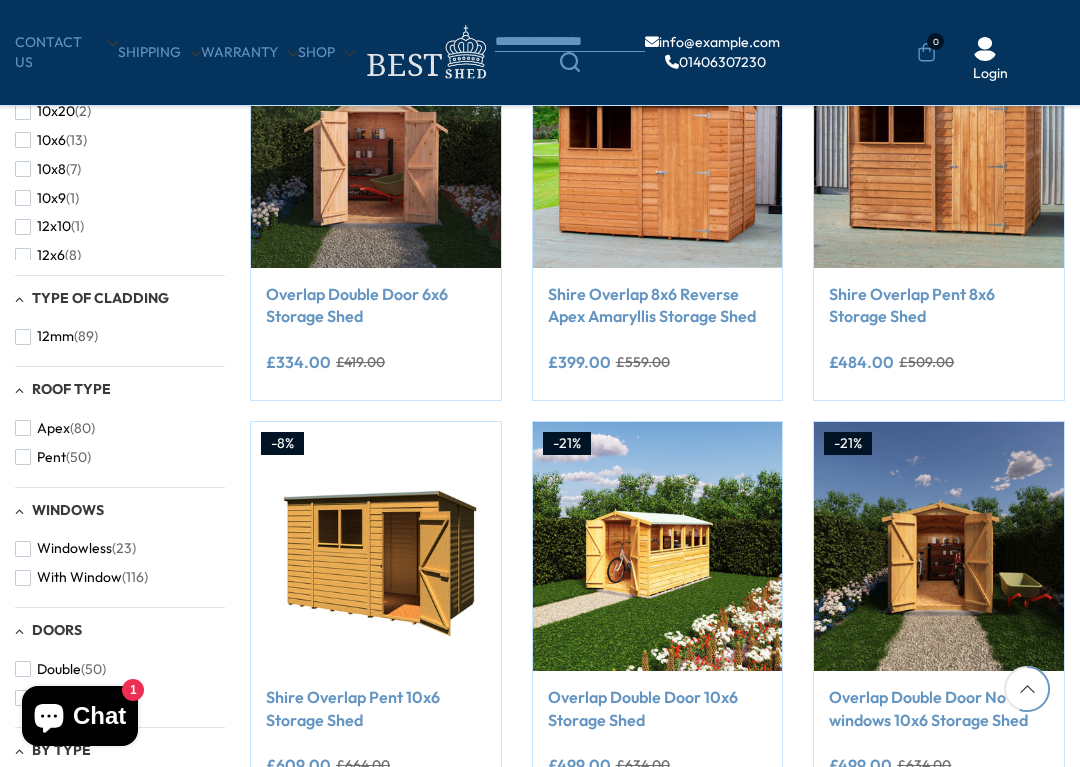 scroll, scrollTop: 351, scrollLeft: 0, axis: vertical 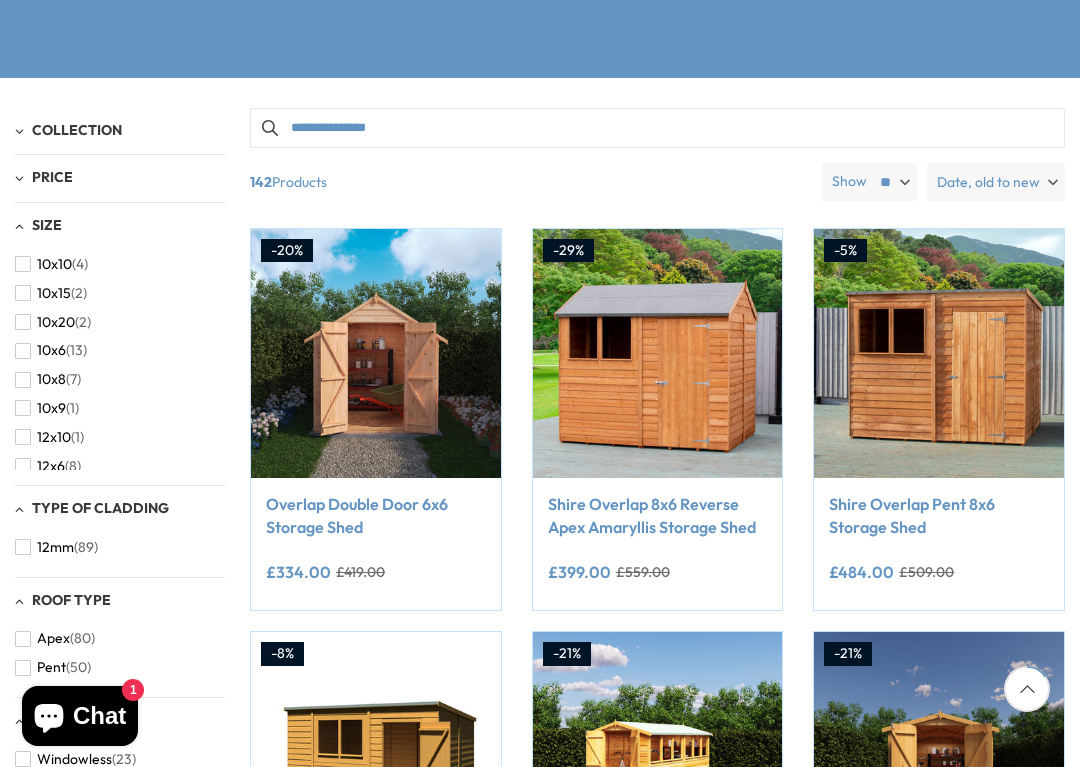 click on "12x10" at bounding box center (54, 437) 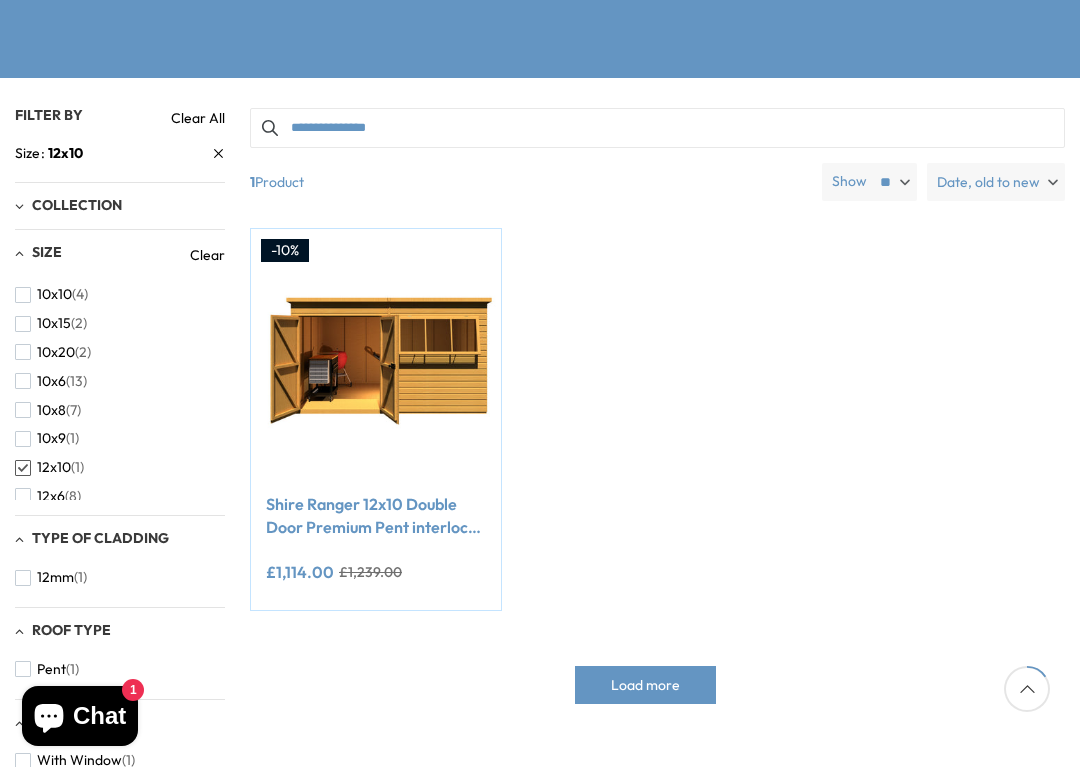 click on "12x6" at bounding box center (51, 496) 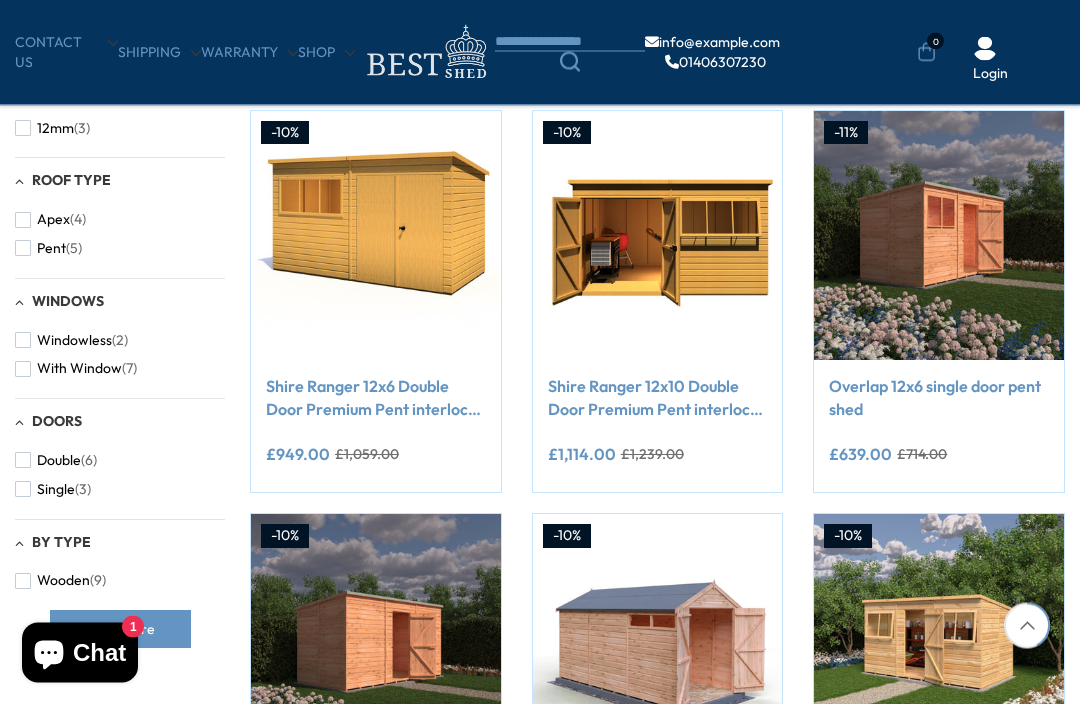 scroll, scrollTop: 748, scrollLeft: 0, axis: vertical 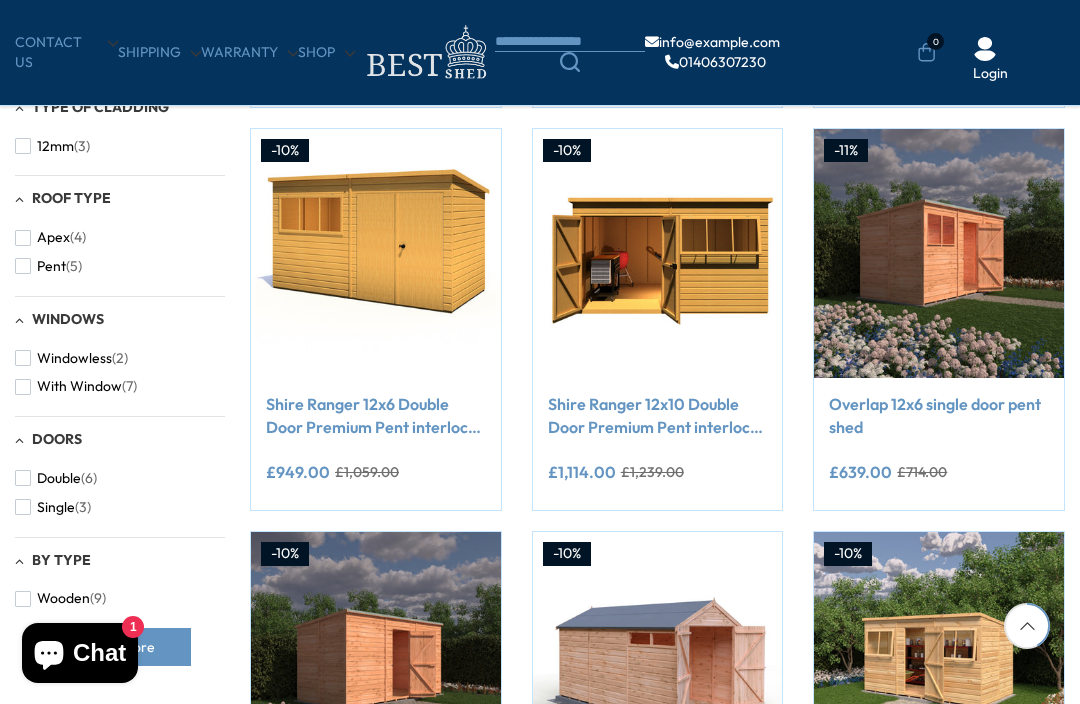 click at bounding box center [939, 254] 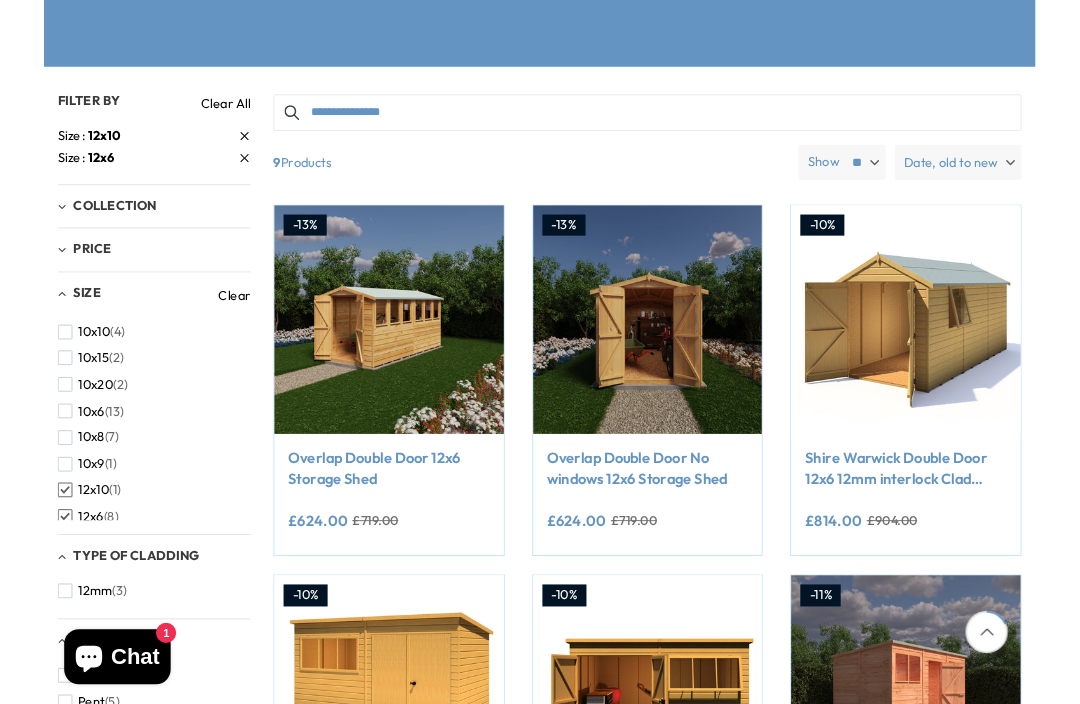 scroll, scrollTop: 357, scrollLeft: 0, axis: vertical 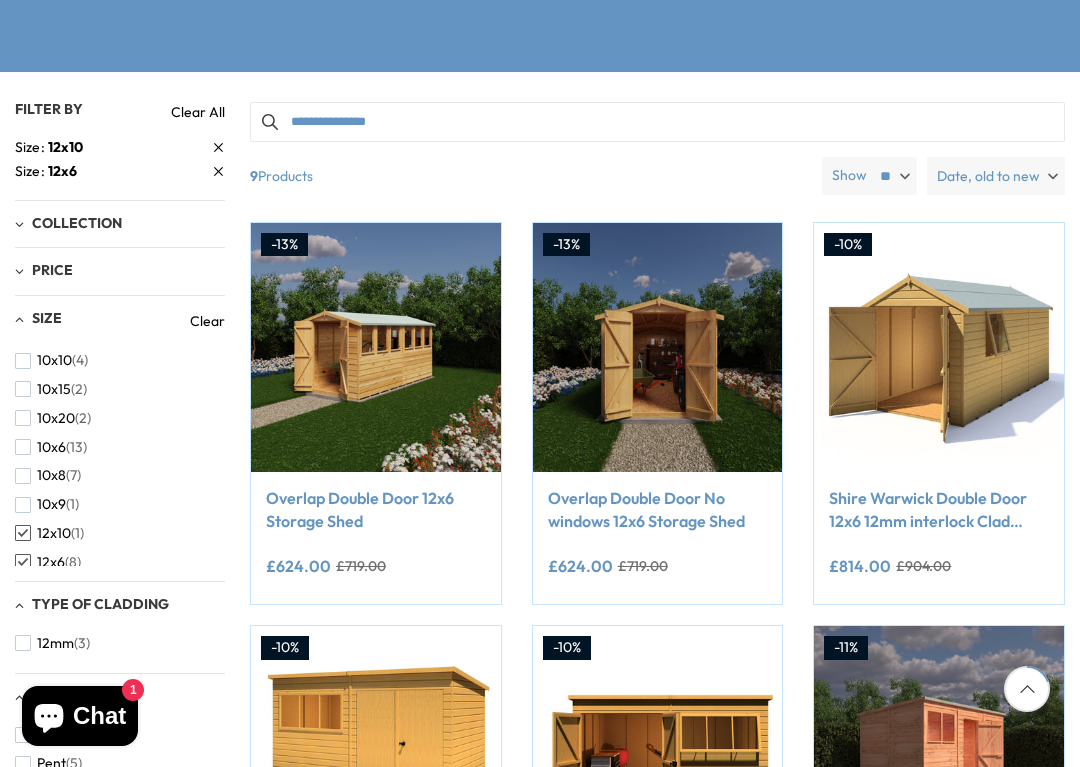 click on "12x6
(8)" at bounding box center [48, 562] 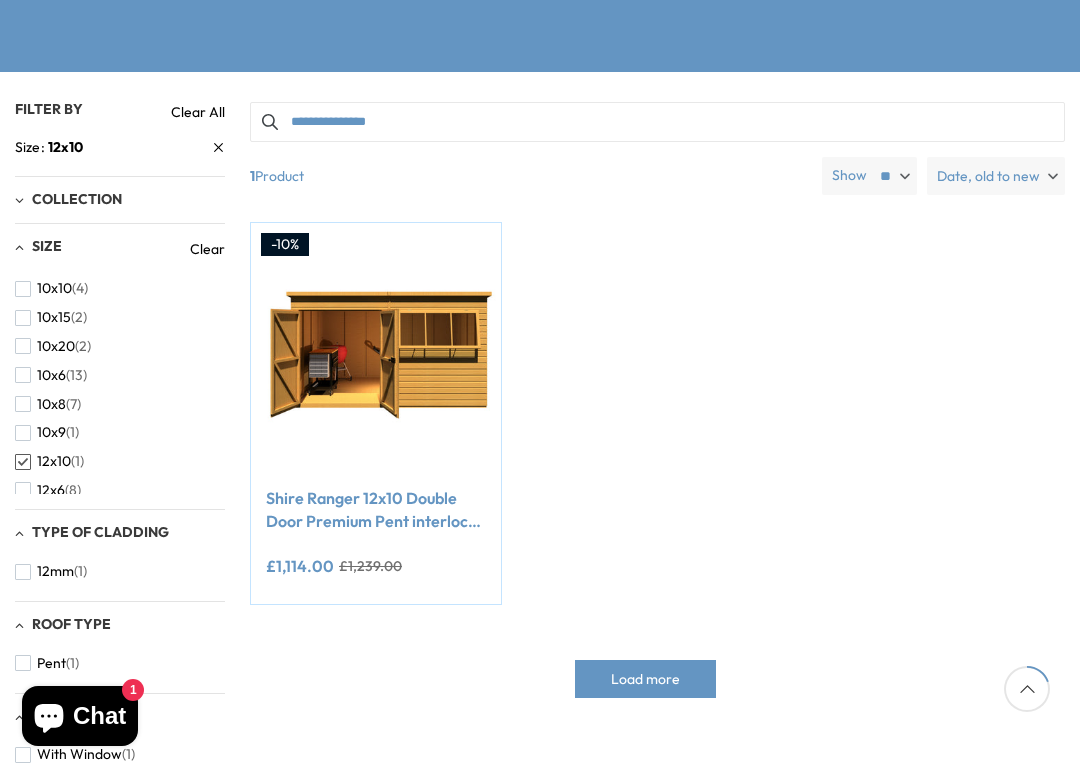 click at bounding box center (376, 348) 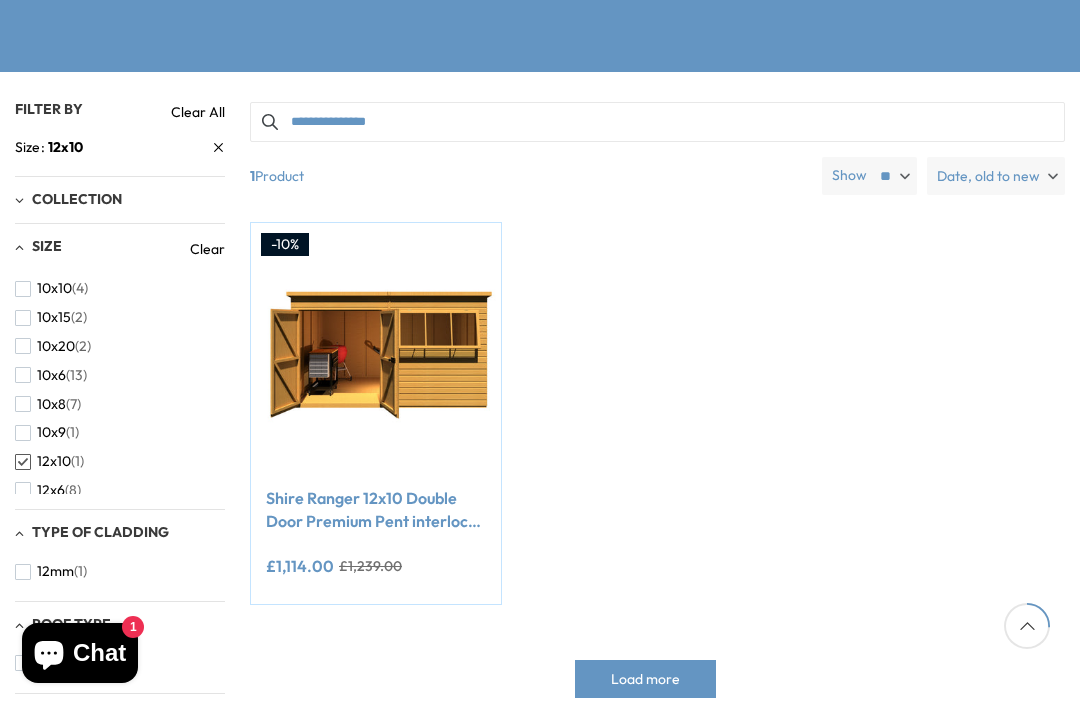 click on "10x15
(2)" at bounding box center [51, 317] 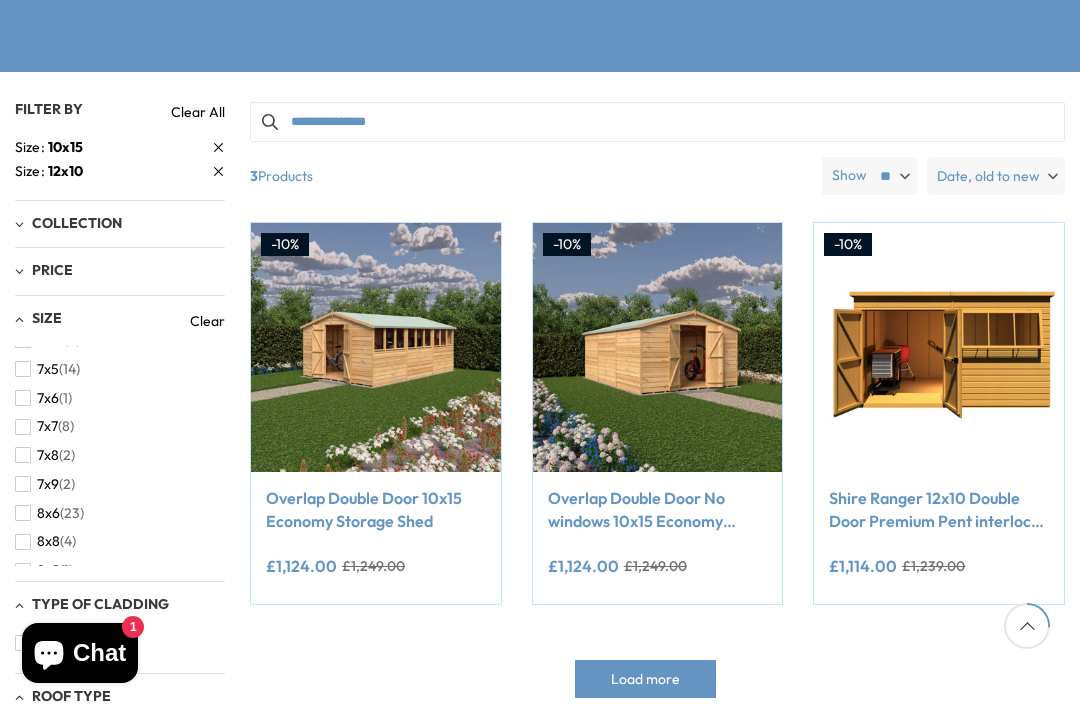 scroll, scrollTop: 480, scrollLeft: 0, axis: vertical 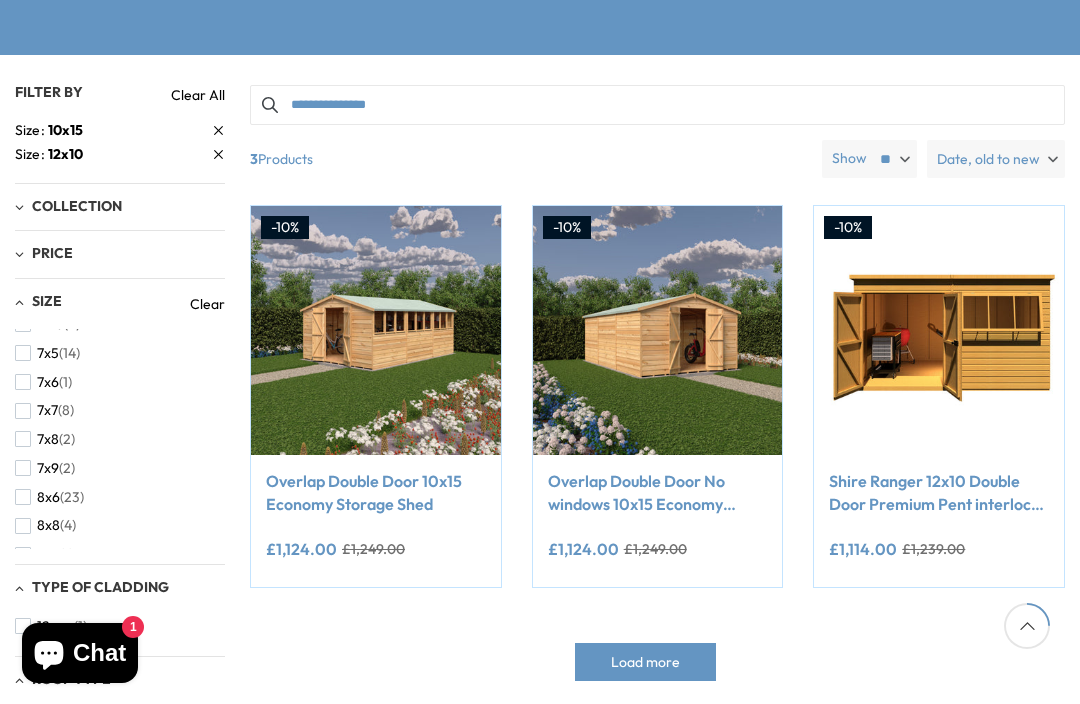 click on "(1)" at bounding box center (66, 554) 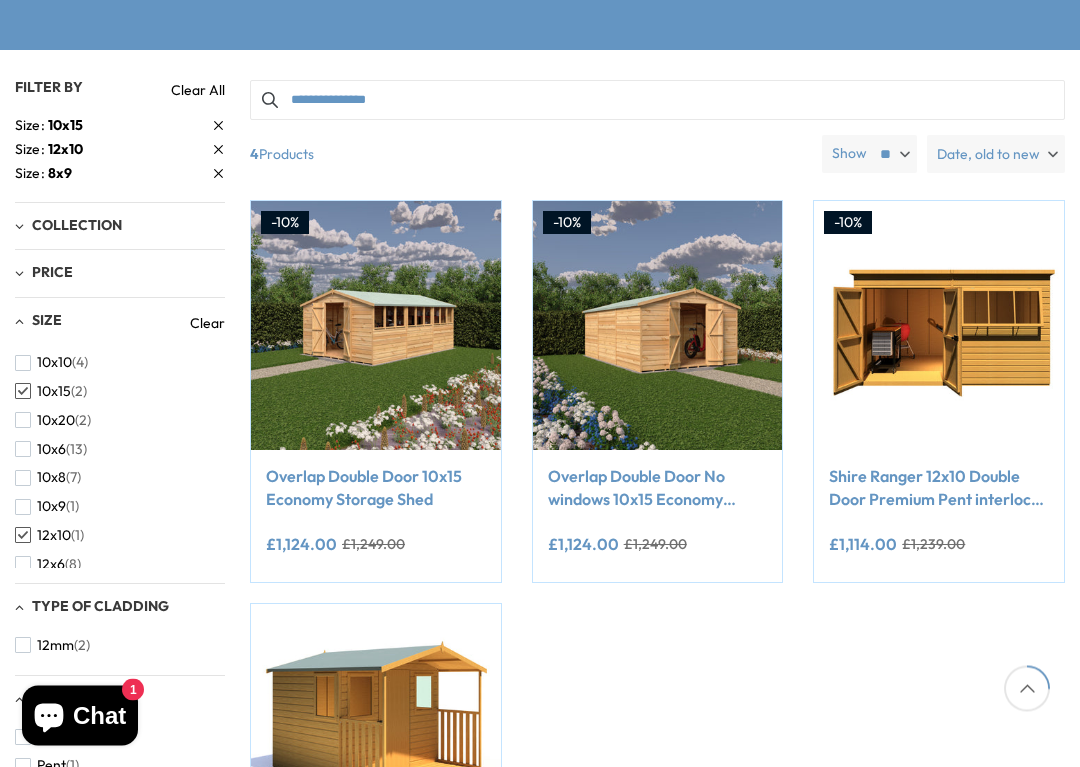scroll, scrollTop: 379, scrollLeft: 0, axis: vertical 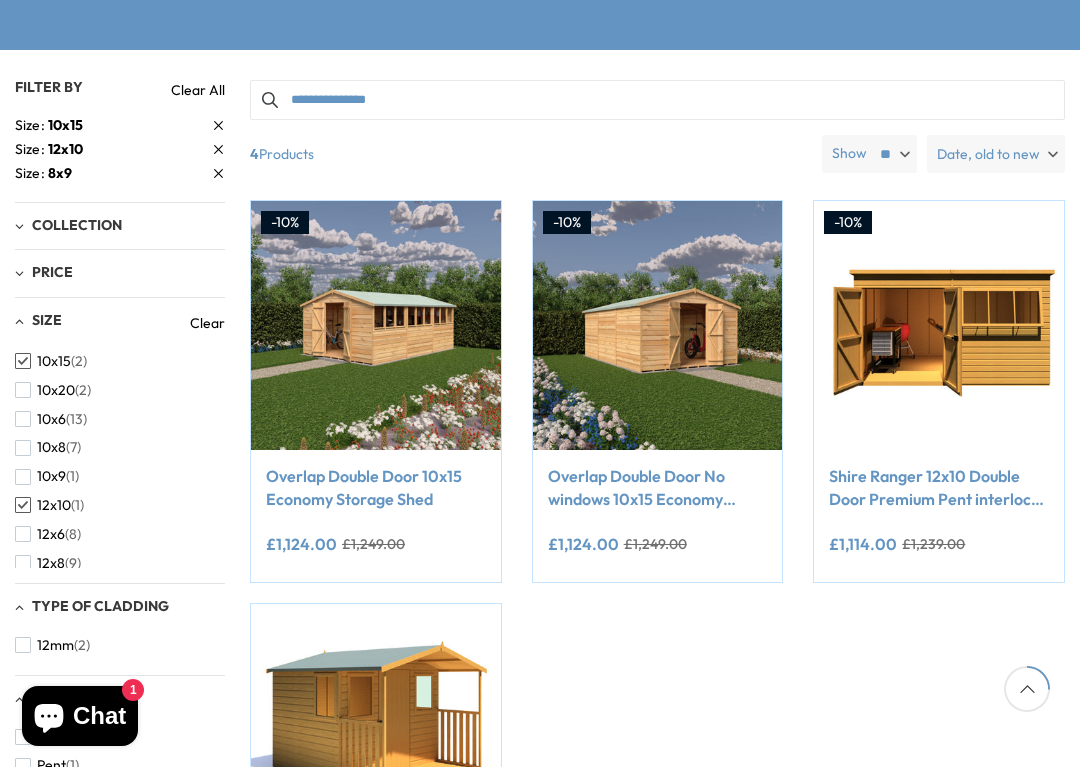 click on "10x15
(2)" at bounding box center (51, 361) 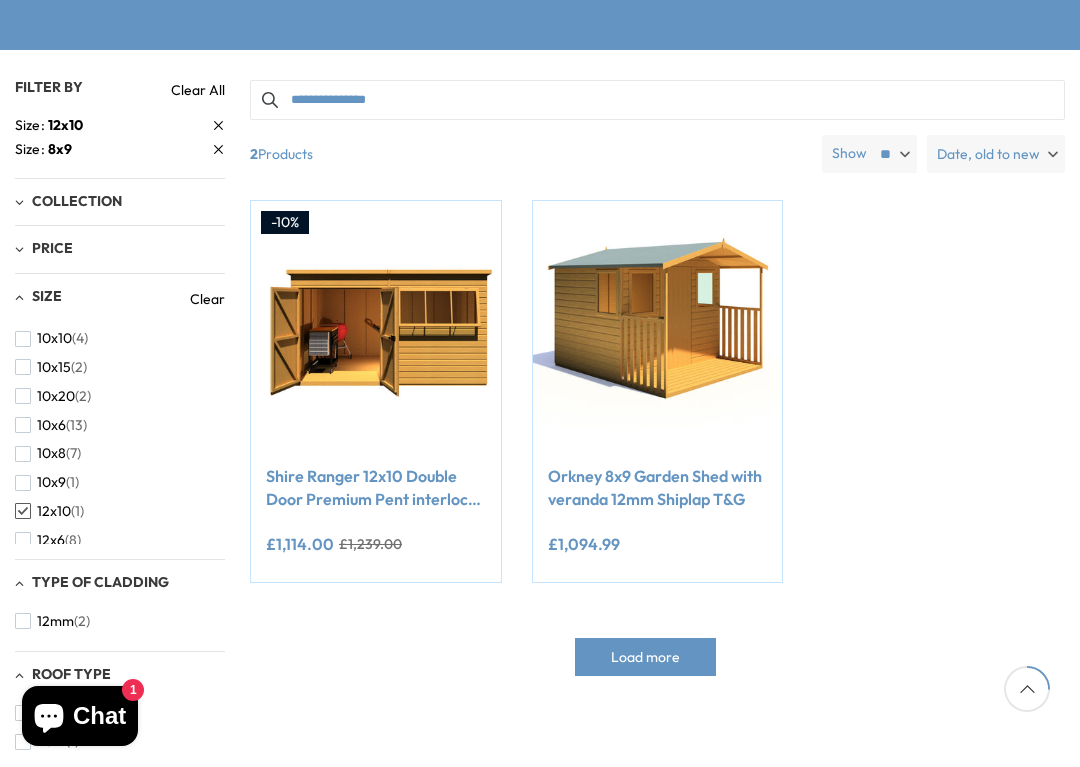 click at bounding box center (23, 511) 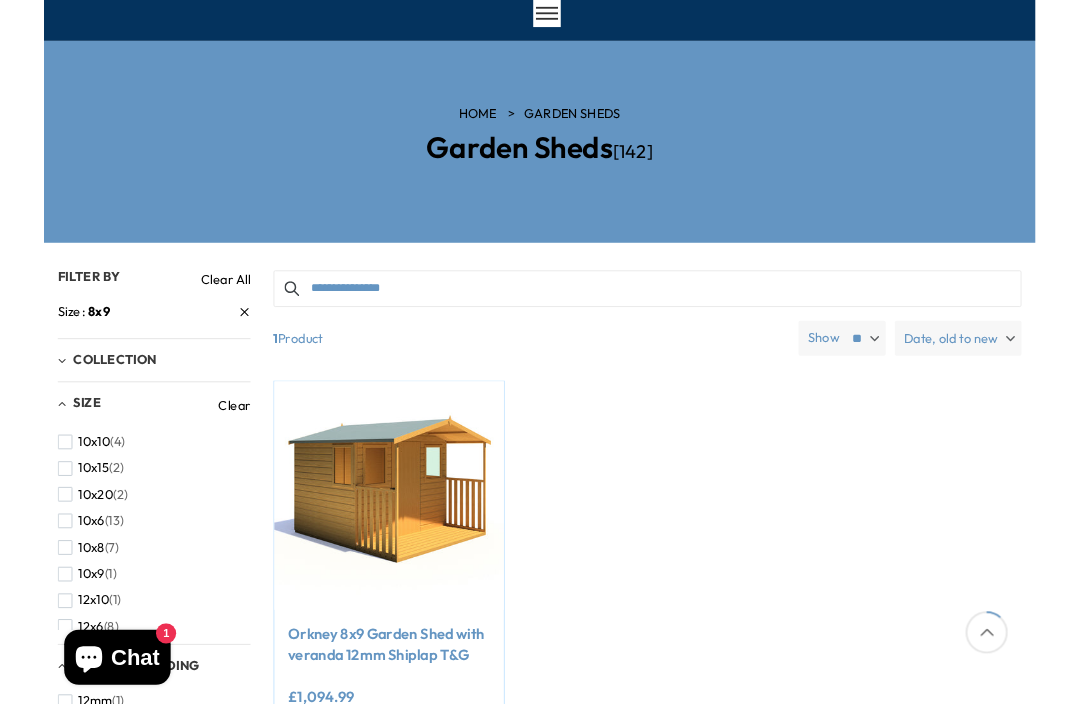 scroll, scrollTop: 162, scrollLeft: 0, axis: vertical 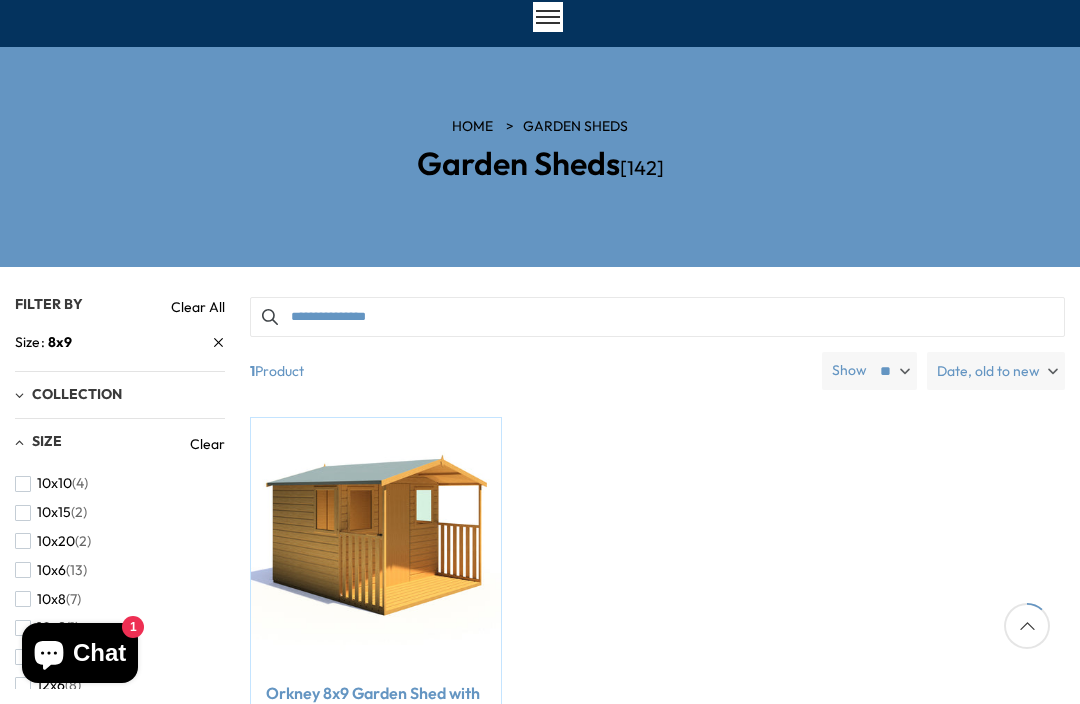 click on "Clear All" at bounding box center (198, 307) 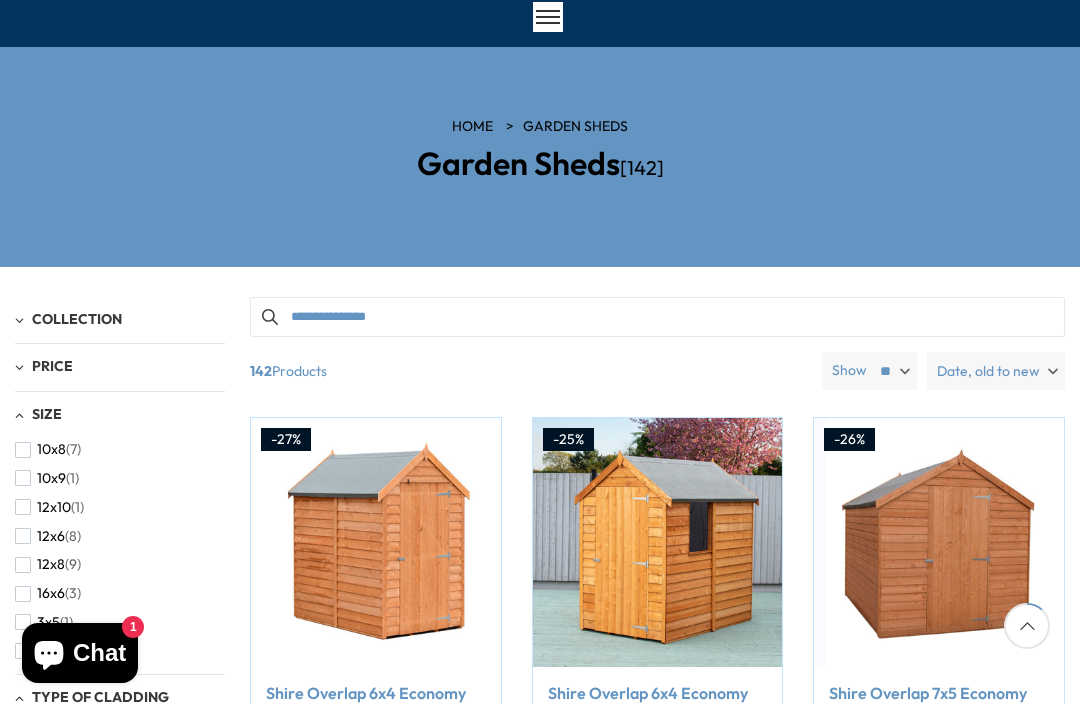 scroll, scrollTop: 121, scrollLeft: 0, axis: vertical 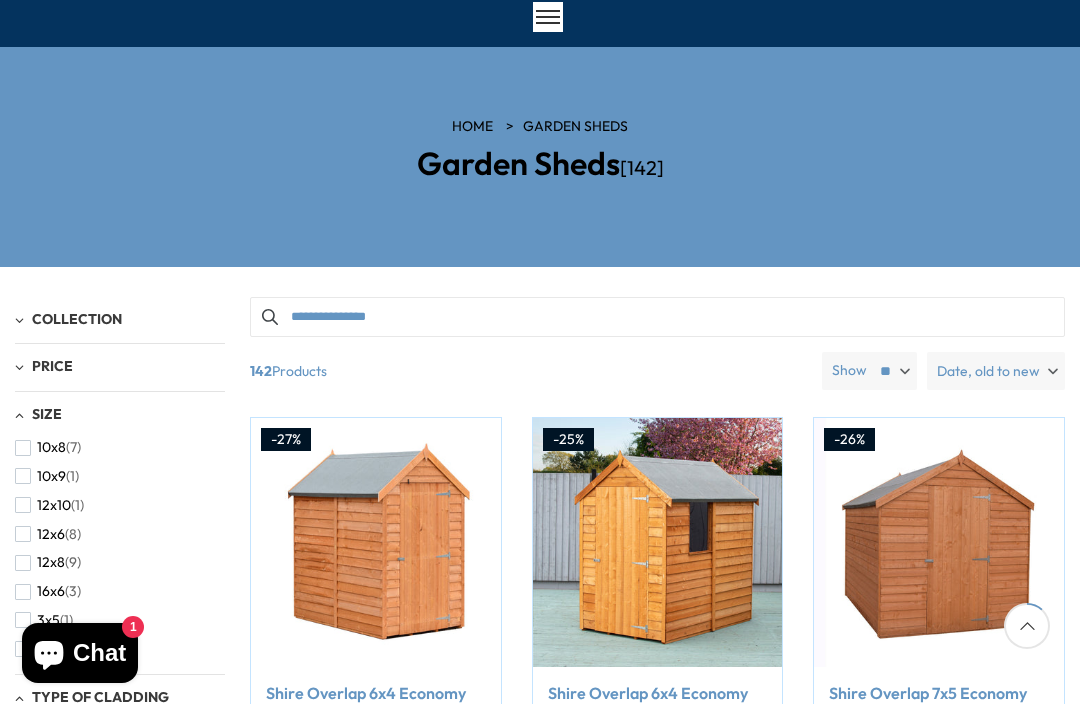 click on "(9)" at bounding box center [73, 562] 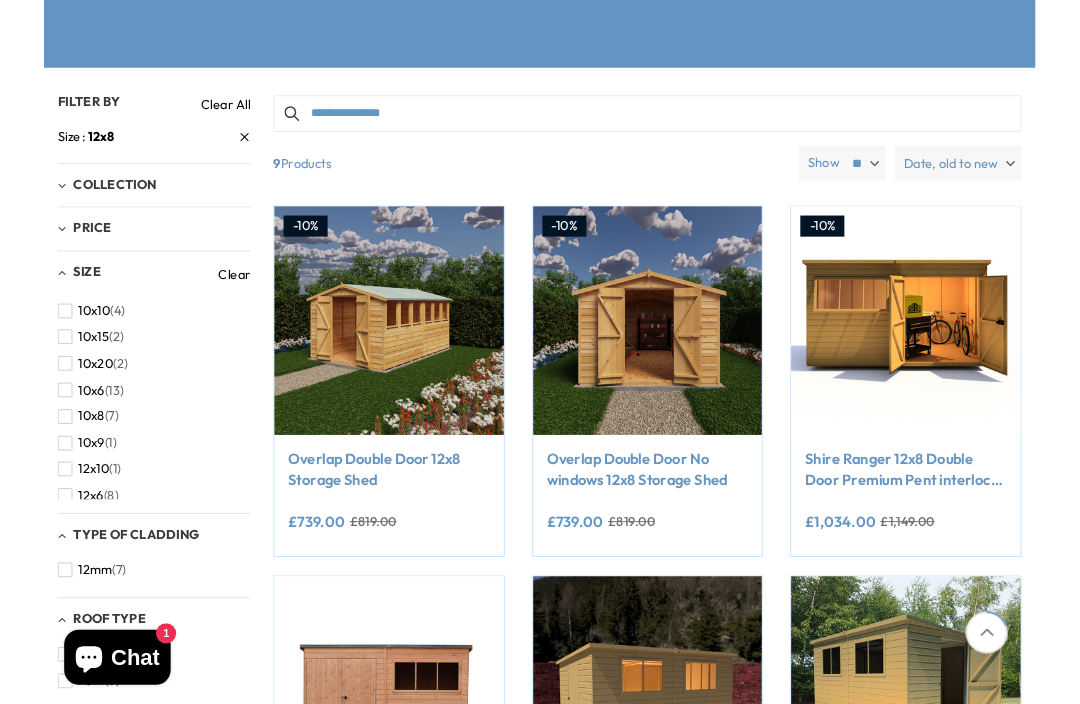 scroll, scrollTop: 357, scrollLeft: 0, axis: vertical 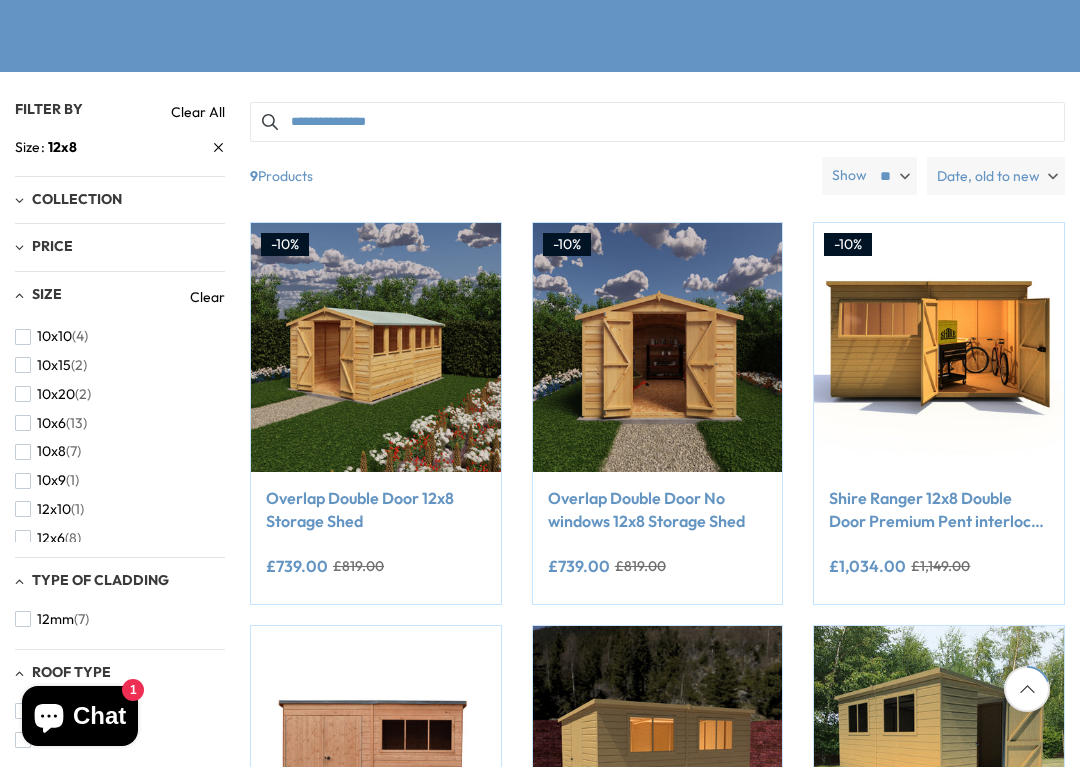 click at bounding box center [376, 348] 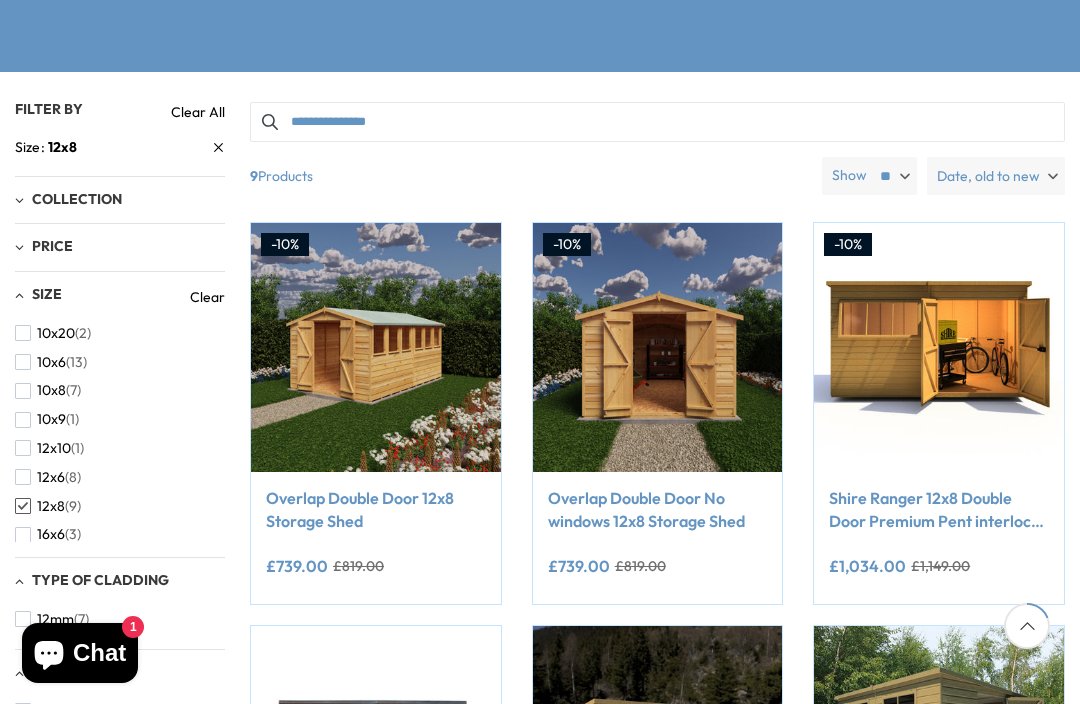 scroll, scrollTop: 62, scrollLeft: 0, axis: vertical 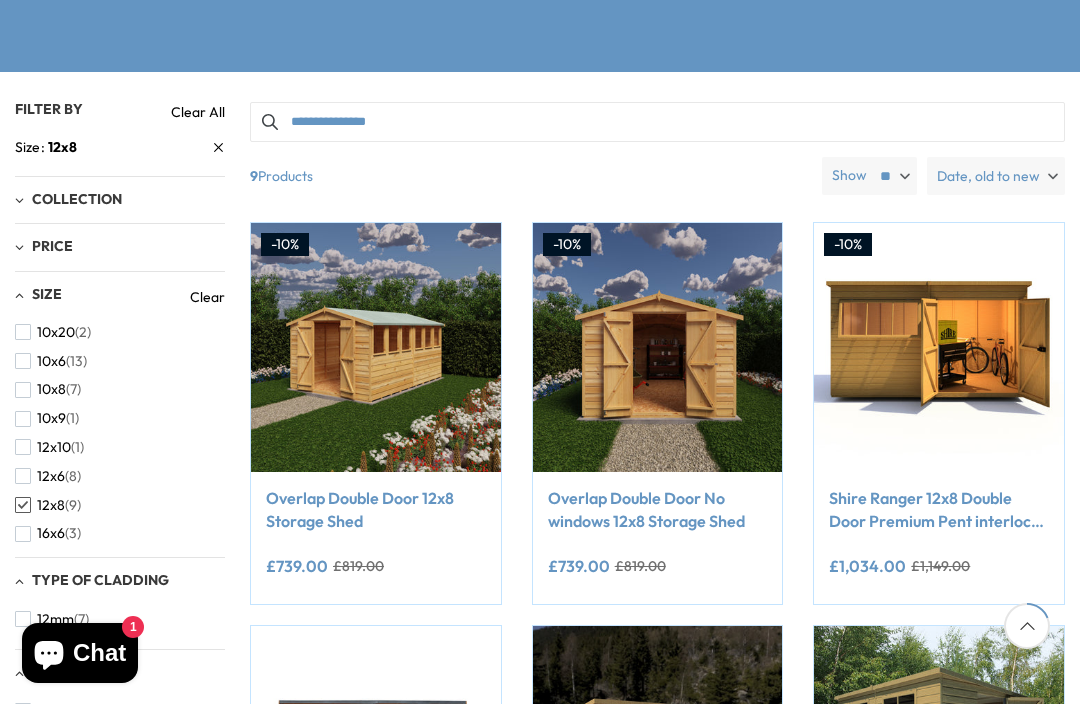 click on "12x6
(8)" at bounding box center (48, 476) 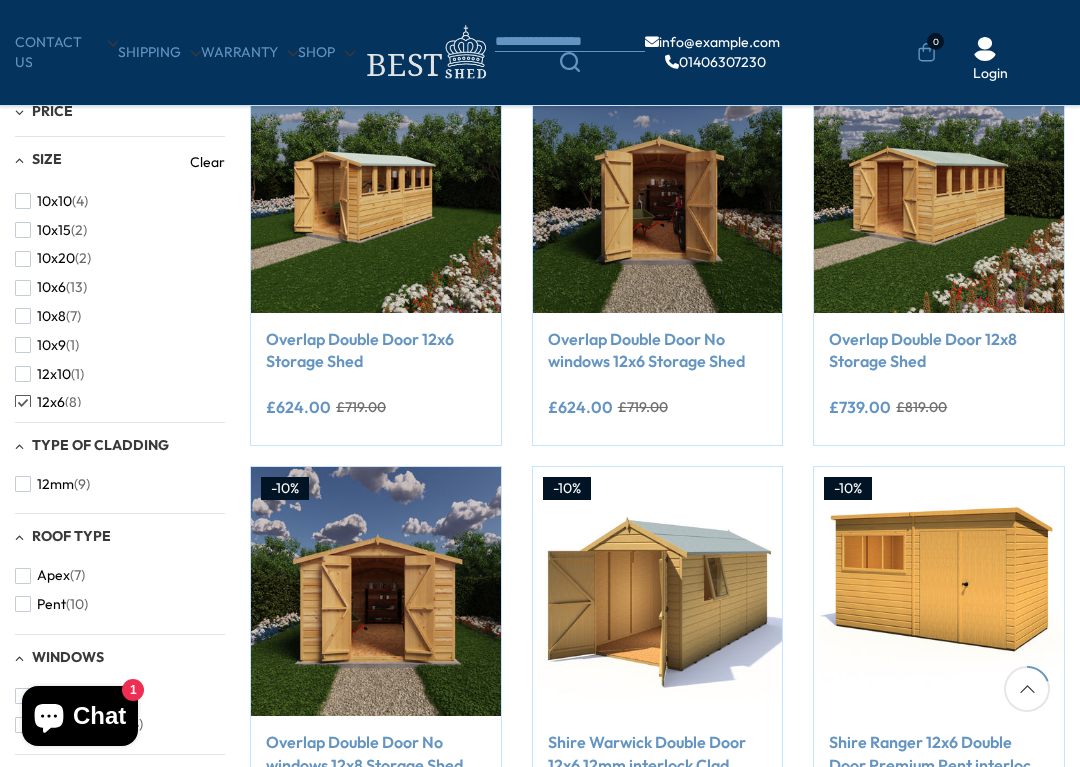 scroll, scrollTop: 411, scrollLeft: 0, axis: vertical 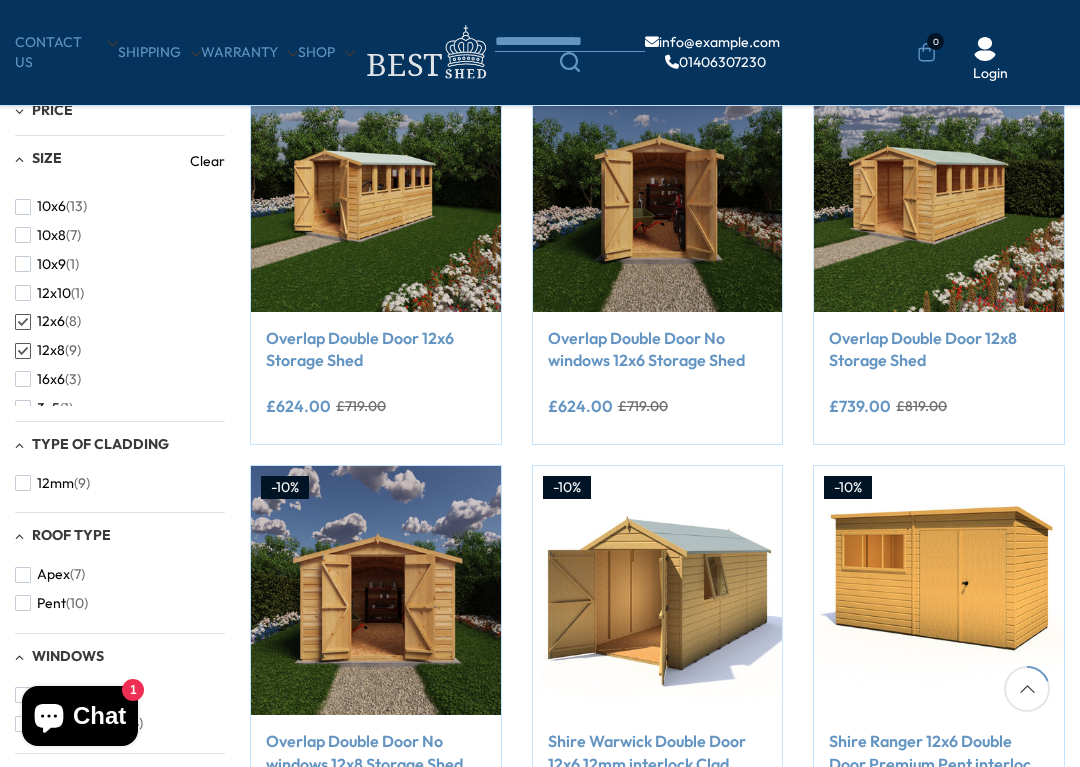 click on "16x6
(3)" at bounding box center (48, 379) 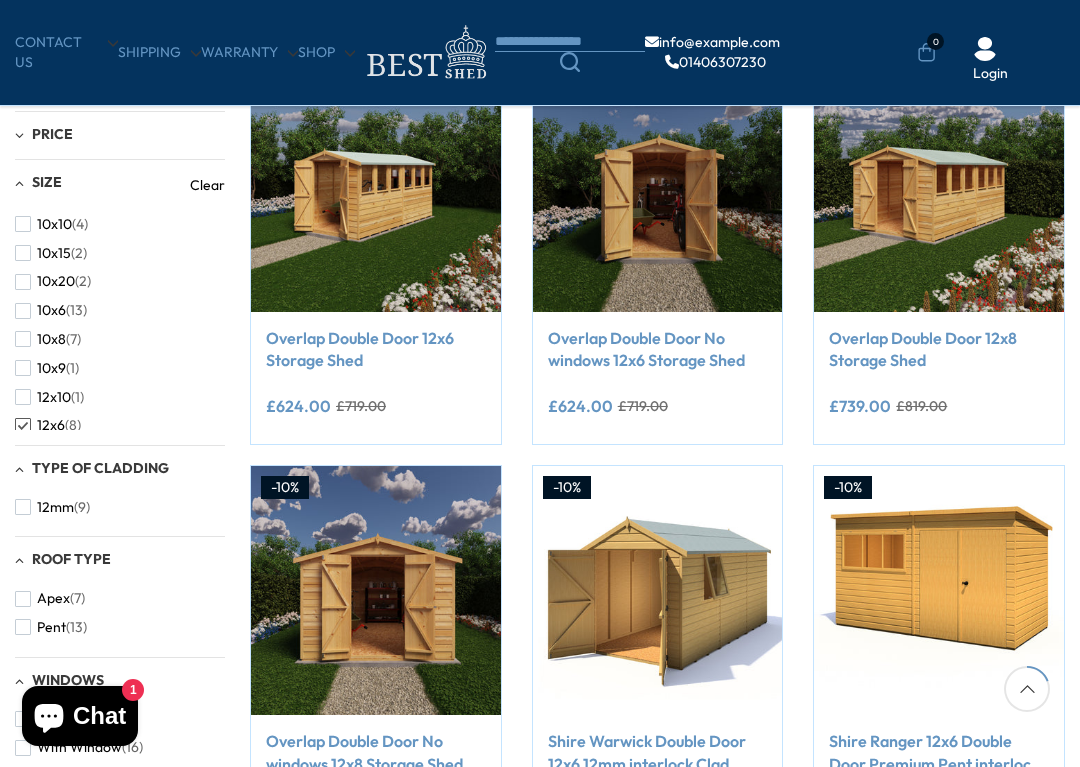 click on "Clear" at bounding box center (207, 185) 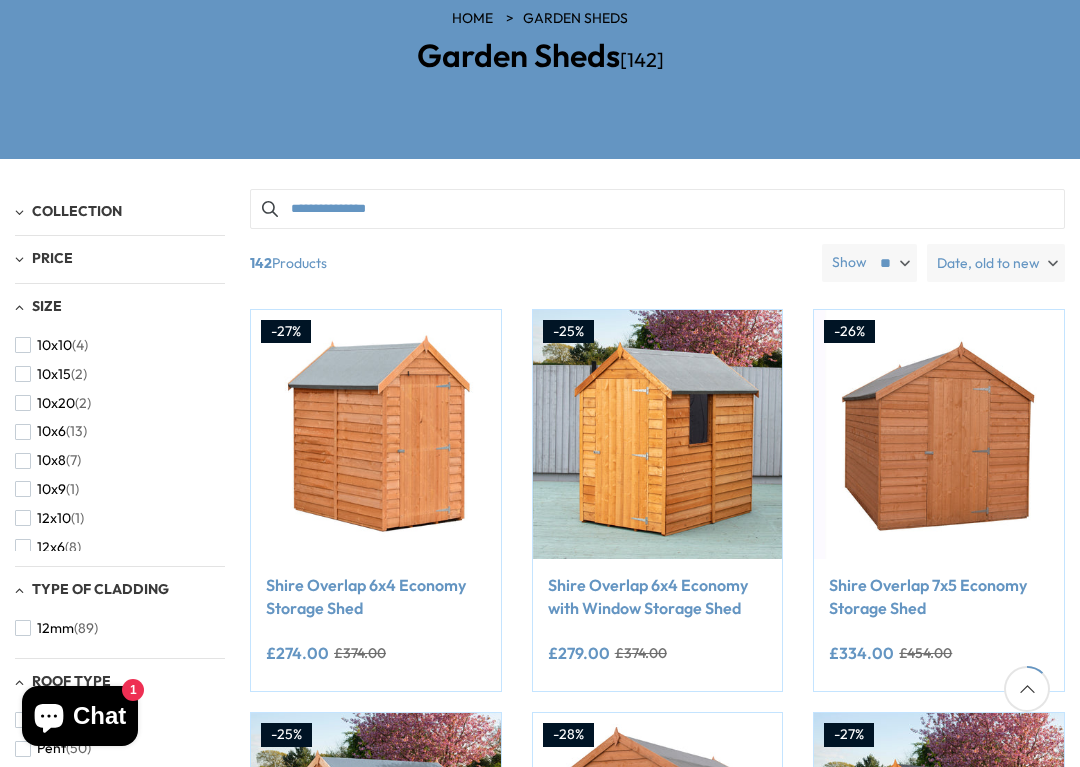 scroll, scrollTop: 276, scrollLeft: 0, axis: vertical 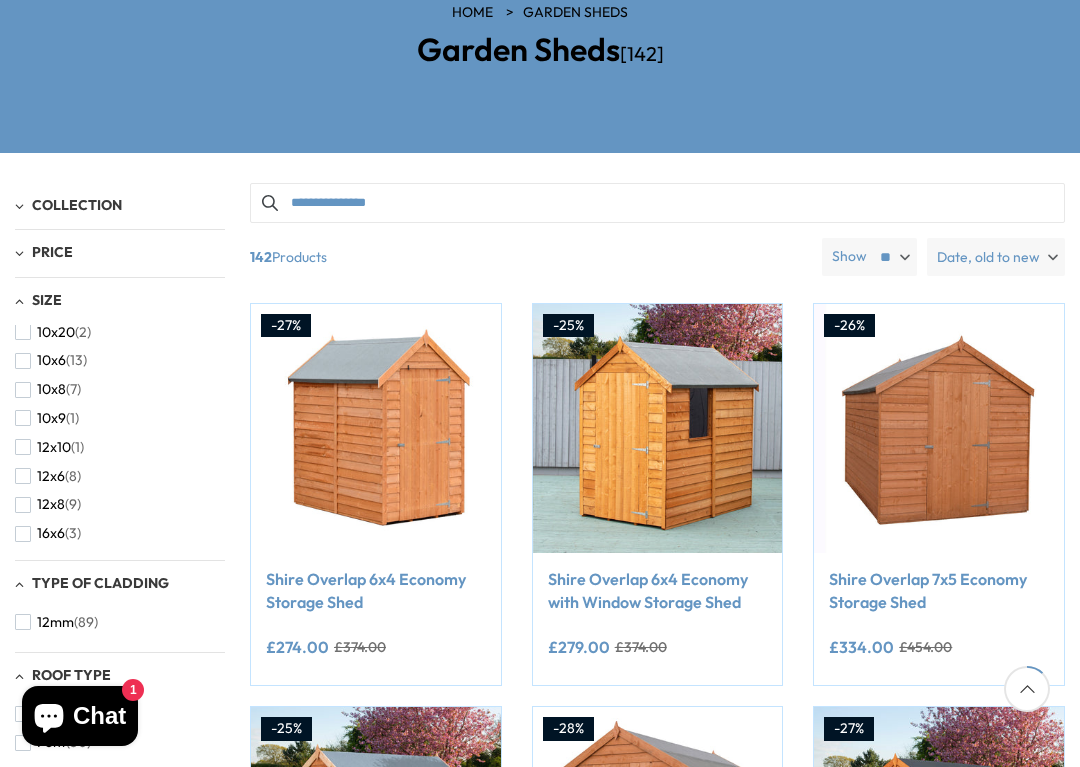 click on "(8)" at bounding box center [73, 476] 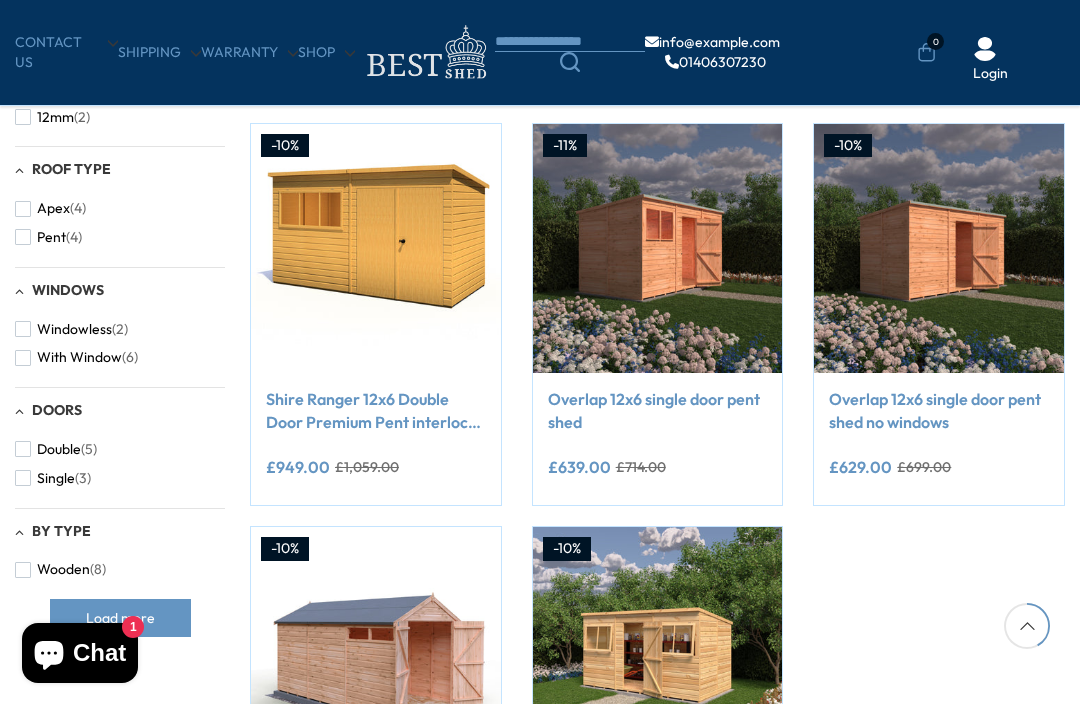 scroll, scrollTop: 741, scrollLeft: 0, axis: vertical 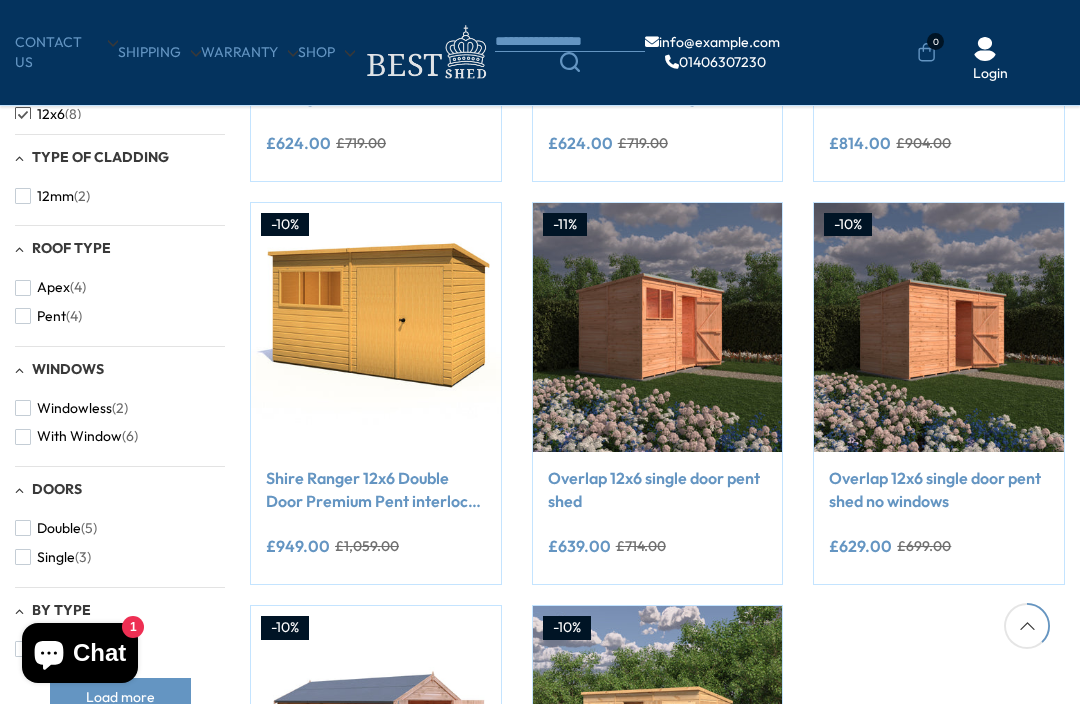 click at bounding box center [658, 328] 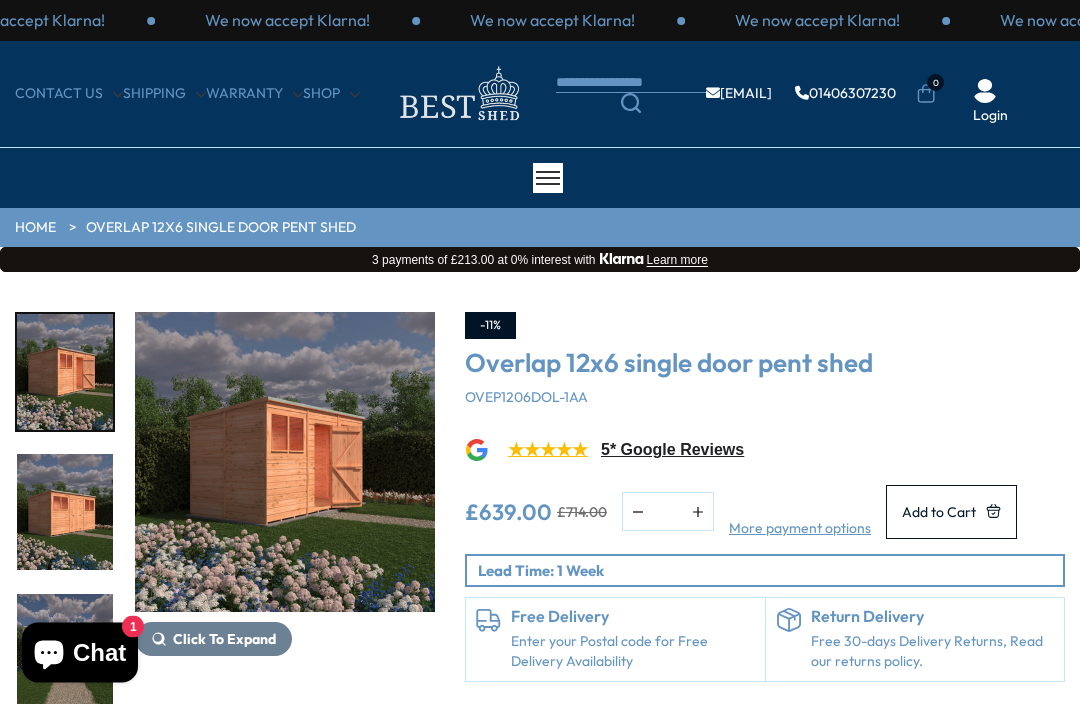 scroll, scrollTop: 0, scrollLeft: 0, axis: both 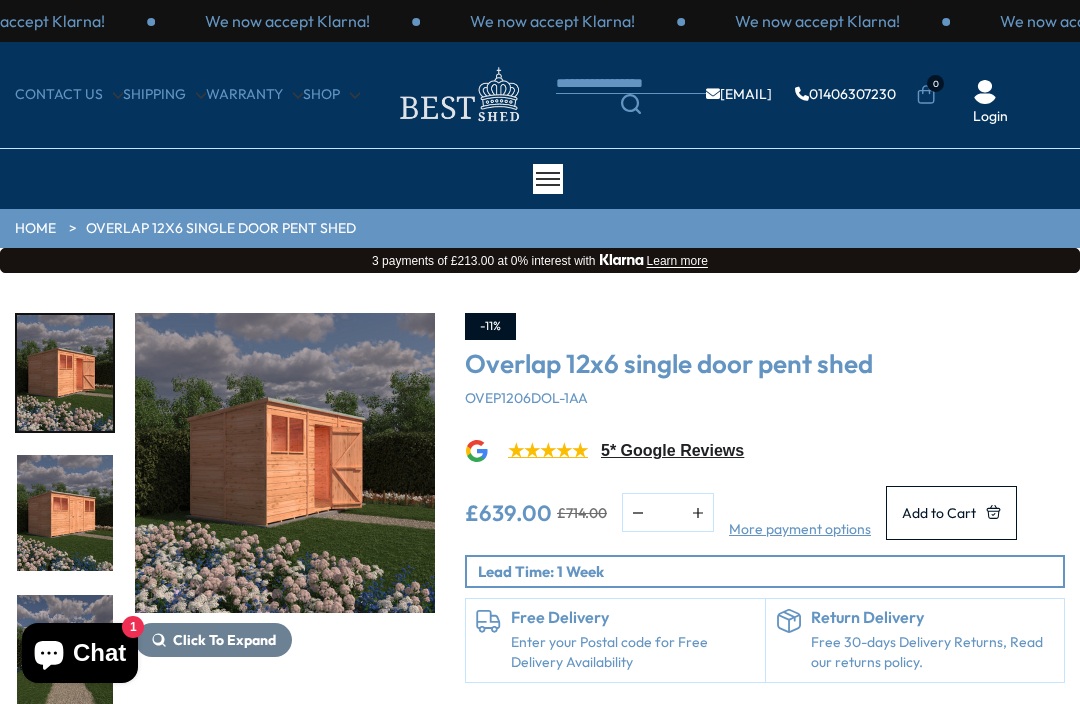click at bounding box center [285, 463] 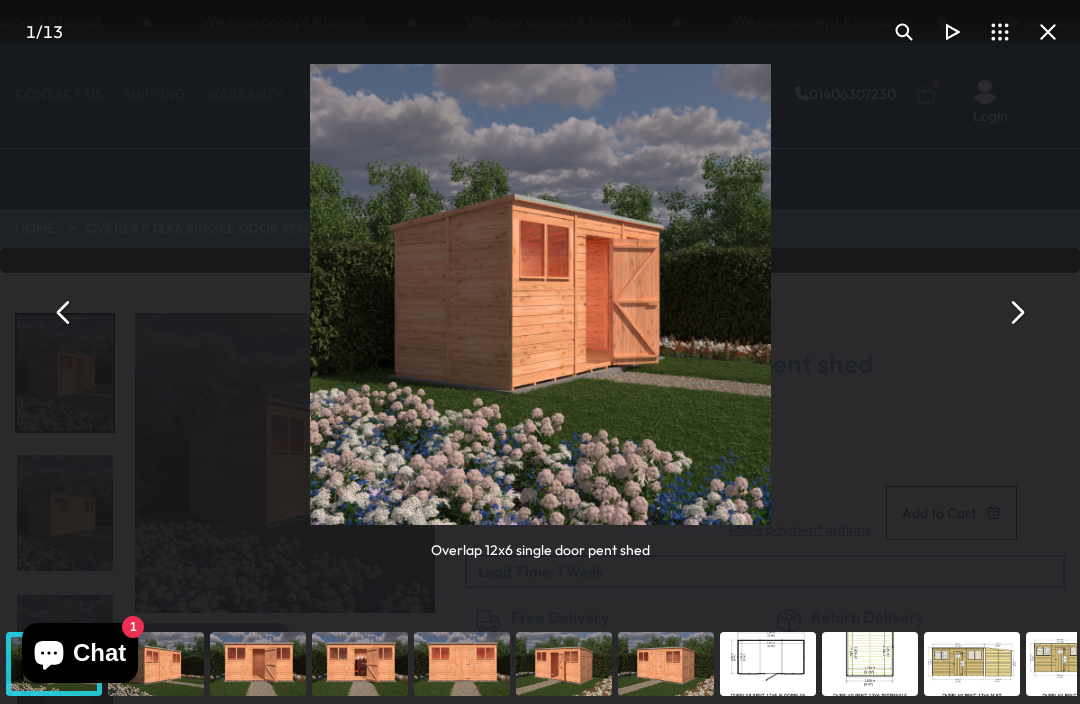 click at bounding box center [1016, 312] 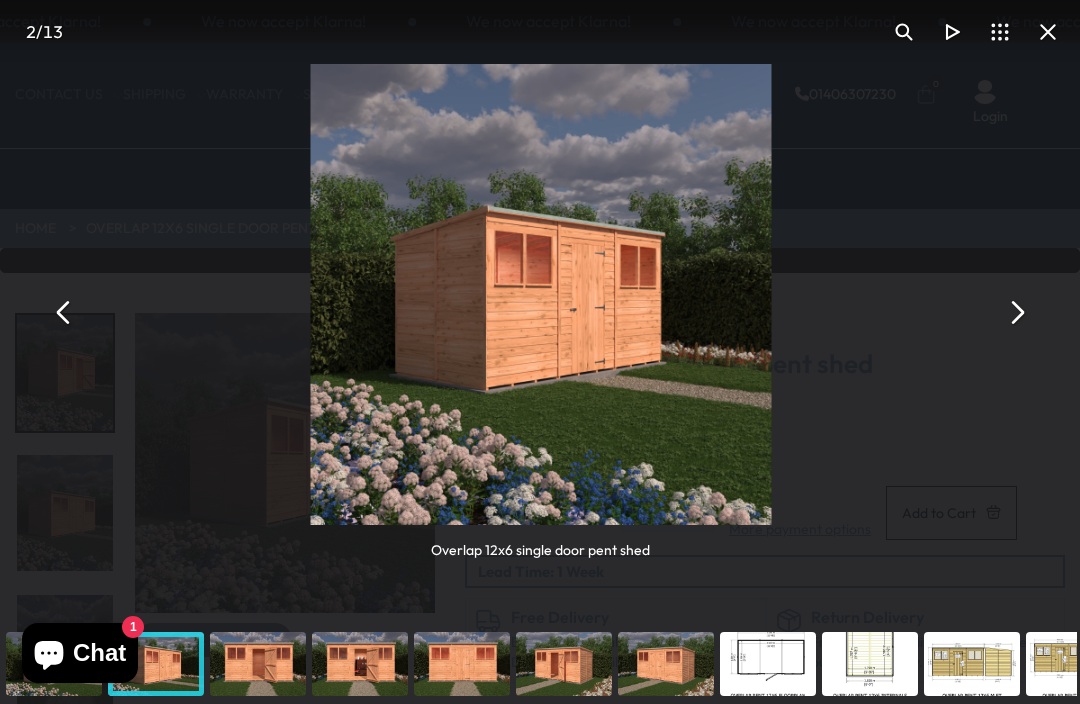 click at bounding box center (1016, 312) 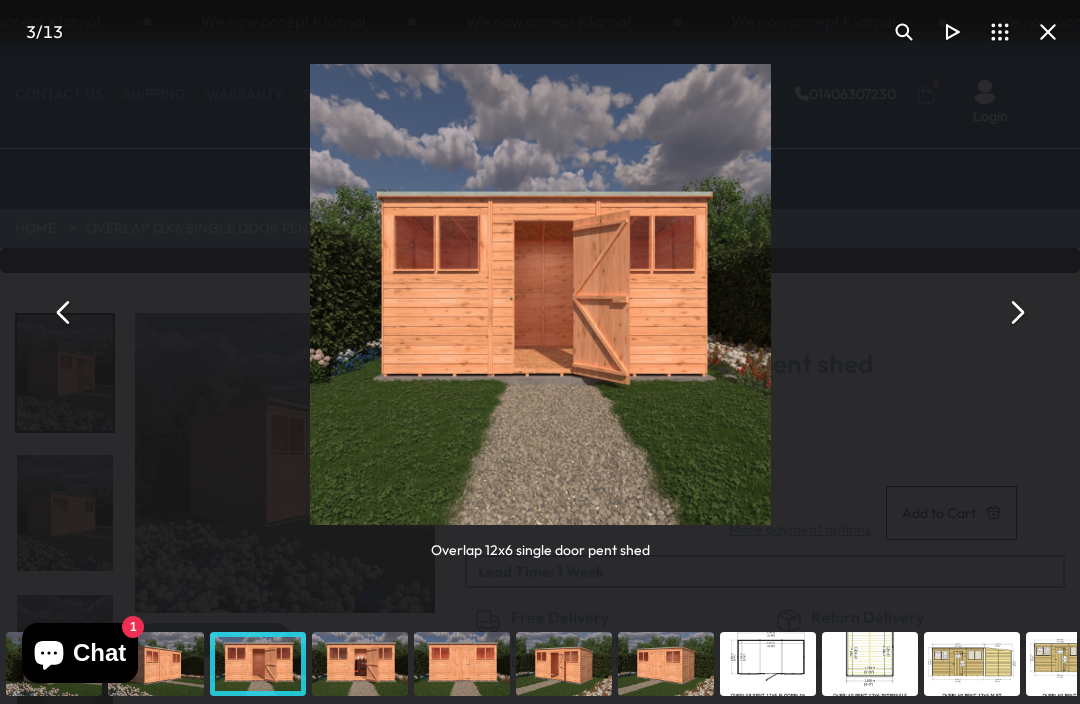 click at bounding box center [1016, 312] 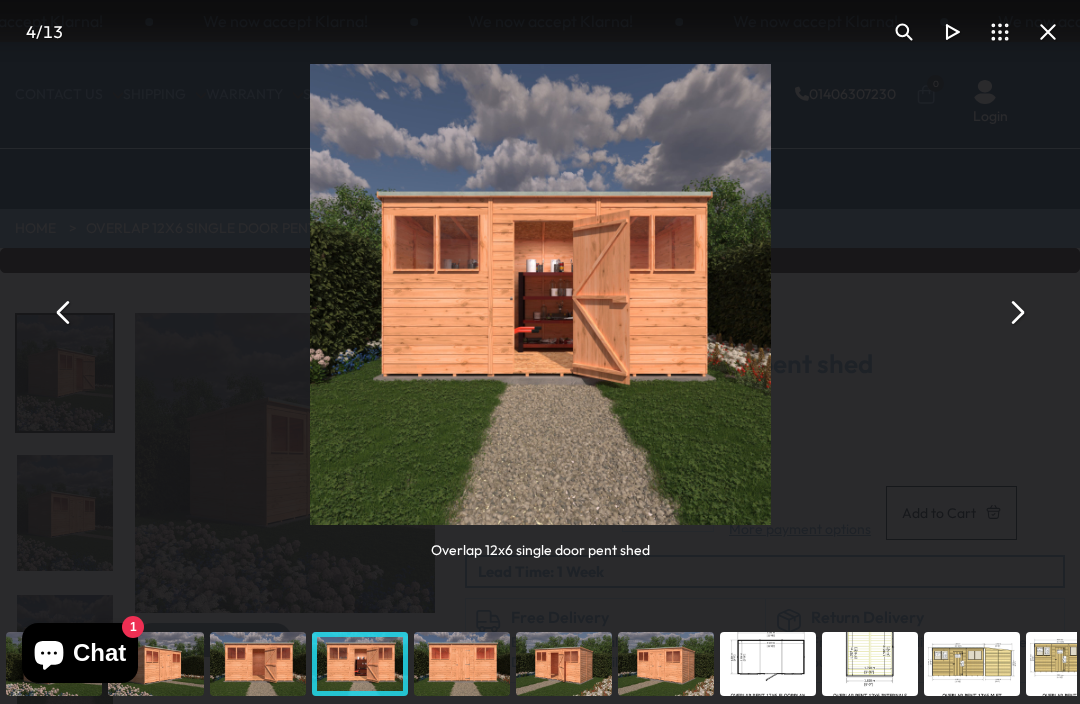 click at bounding box center (1016, 312) 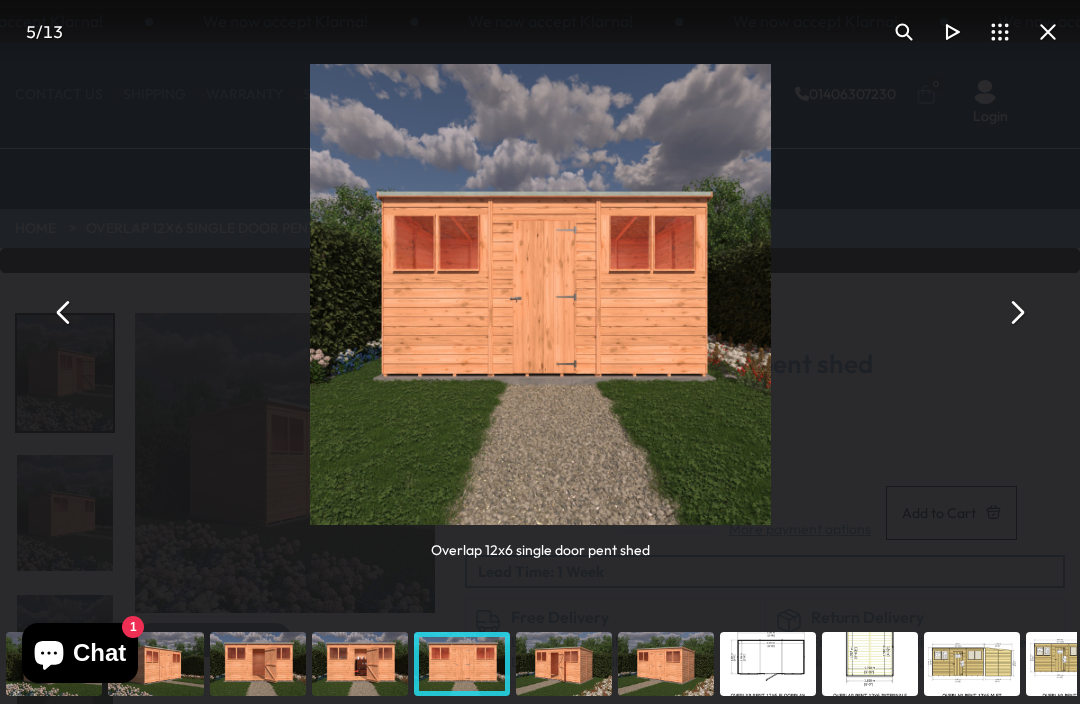 click at bounding box center (1016, 312) 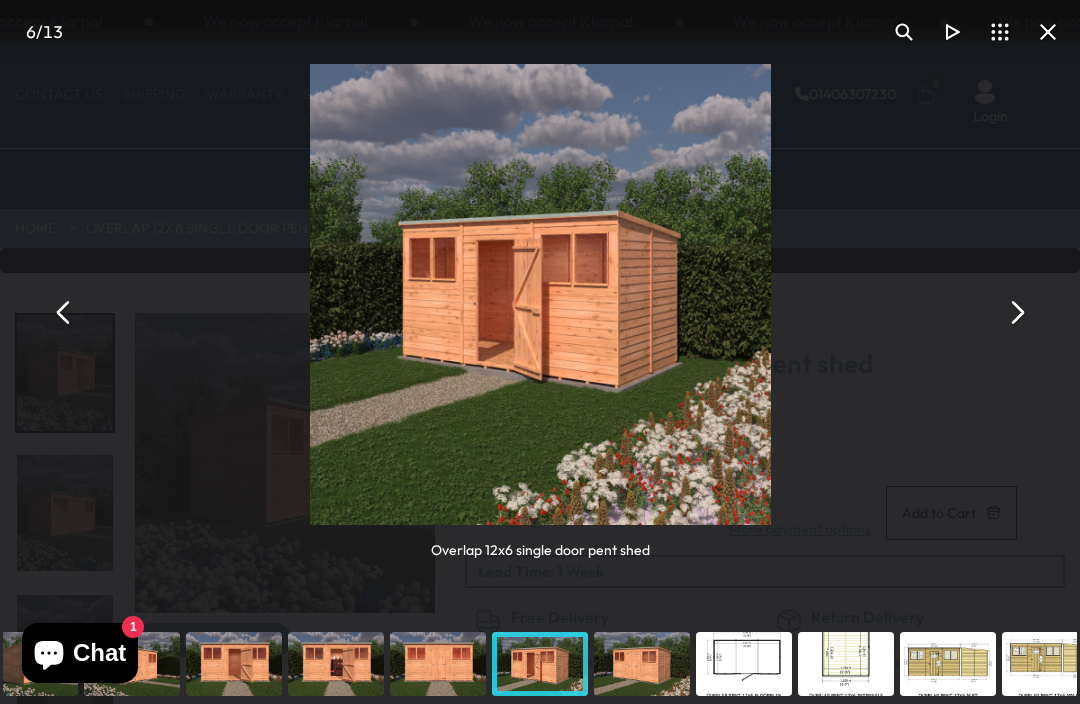click at bounding box center (1016, 312) 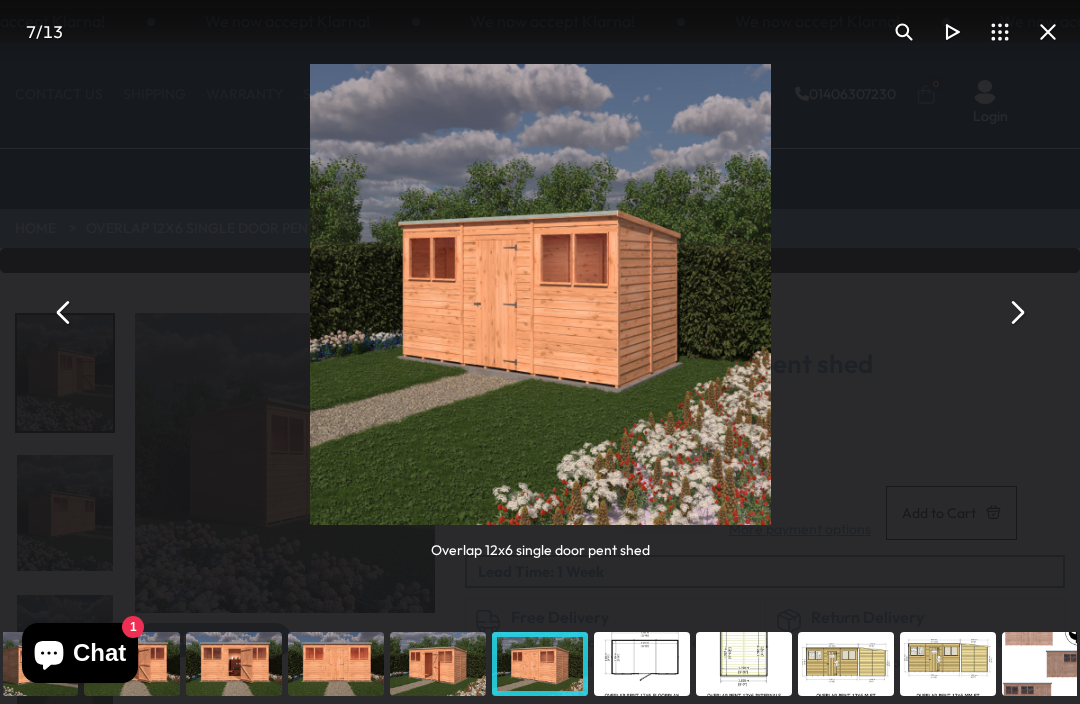 click at bounding box center [1016, 312] 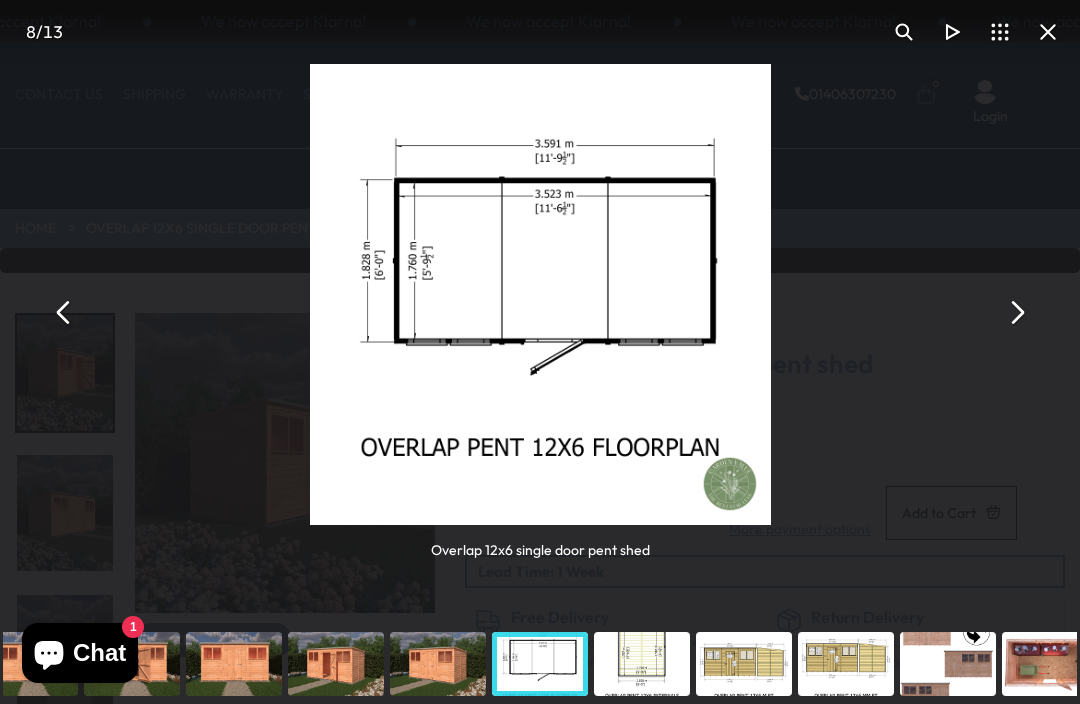 click at bounding box center [1016, 312] 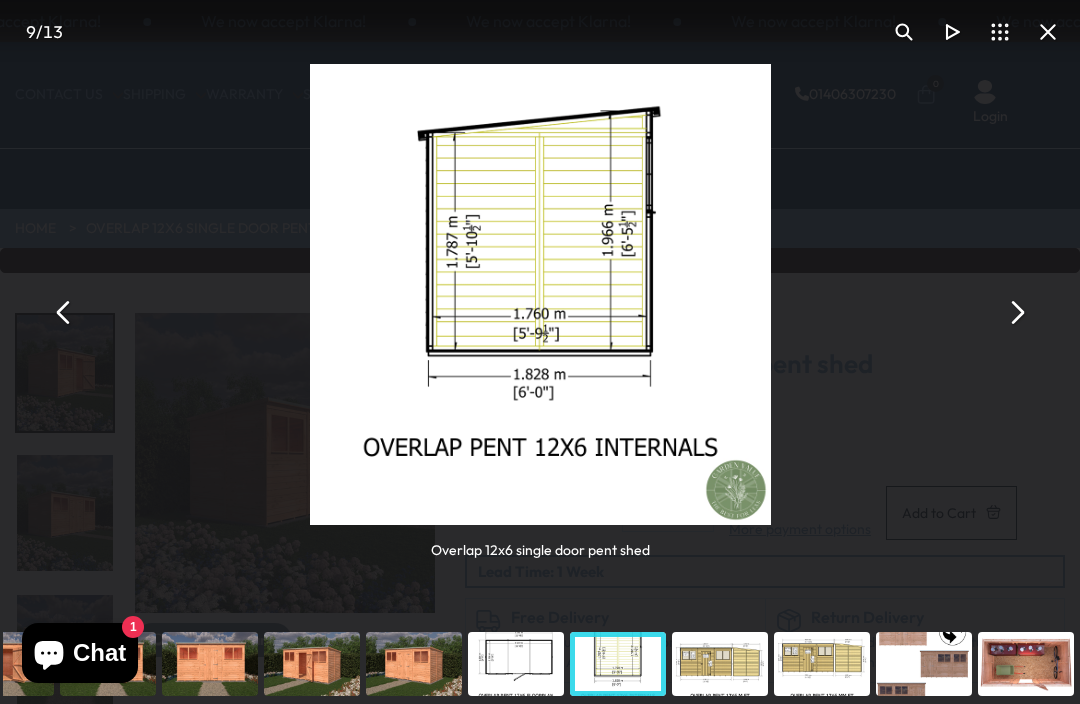 click at bounding box center [1016, 312] 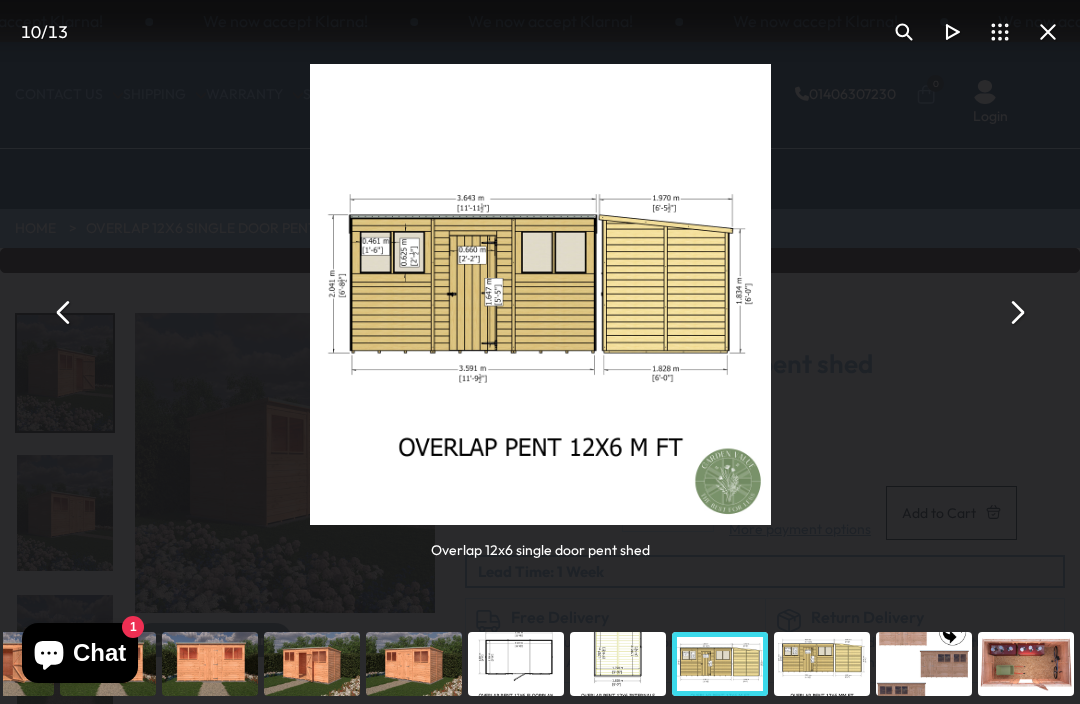 click at bounding box center [1016, 312] 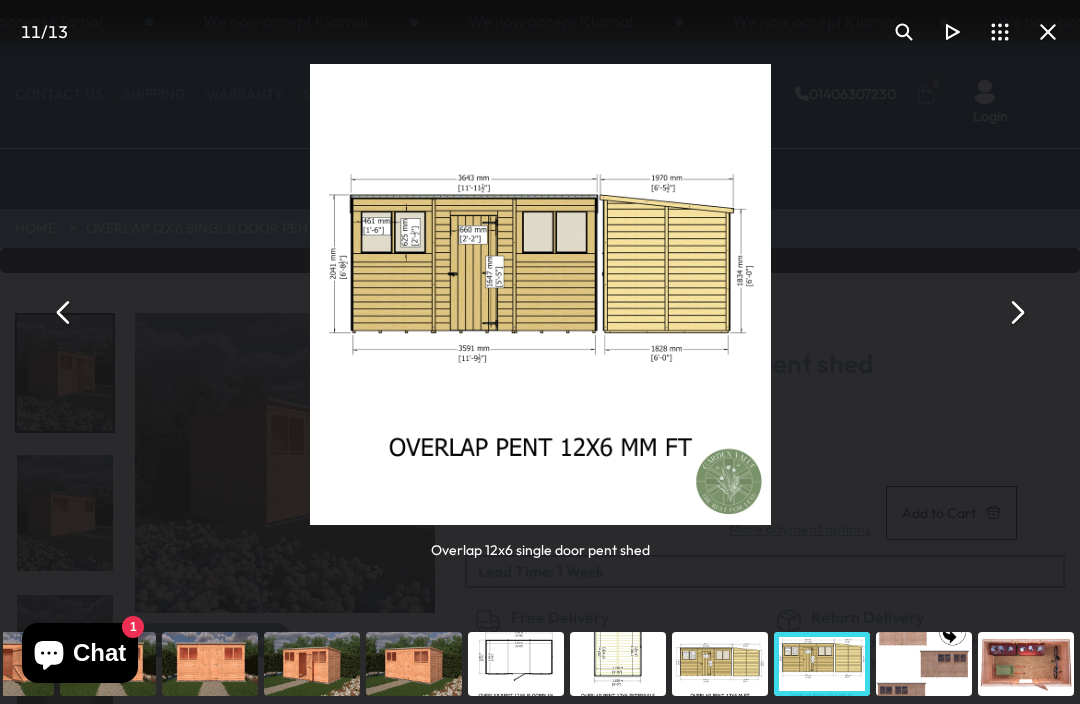 click at bounding box center [1016, 312] 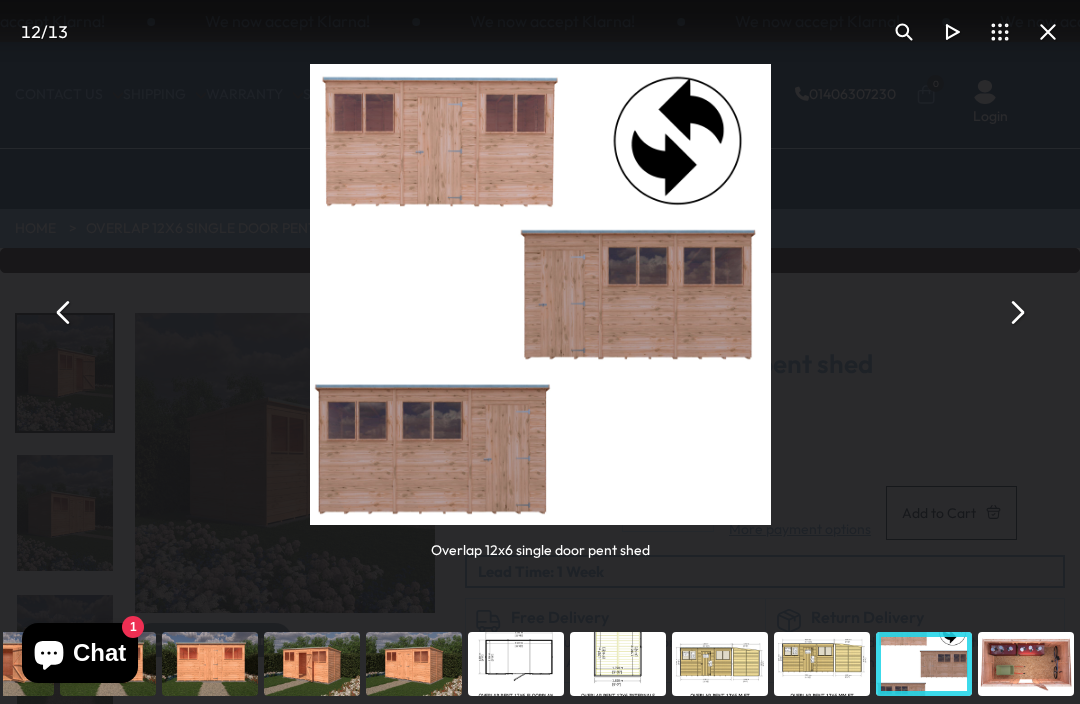click at bounding box center [1016, 312] 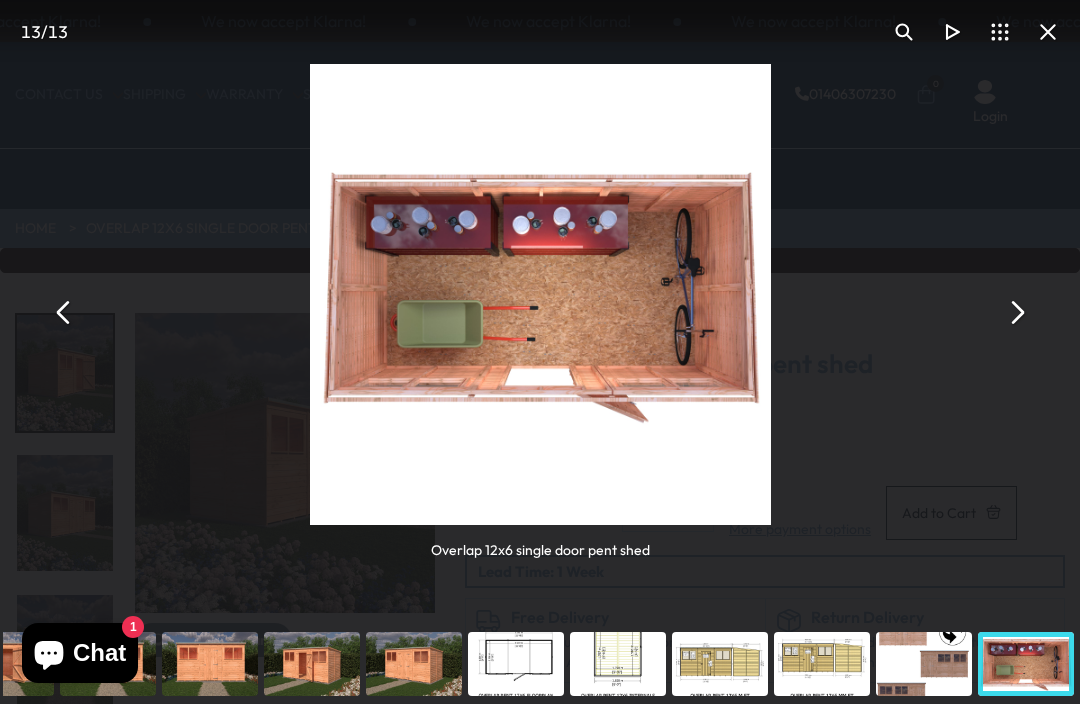 click at bounding box center (1016, 312) 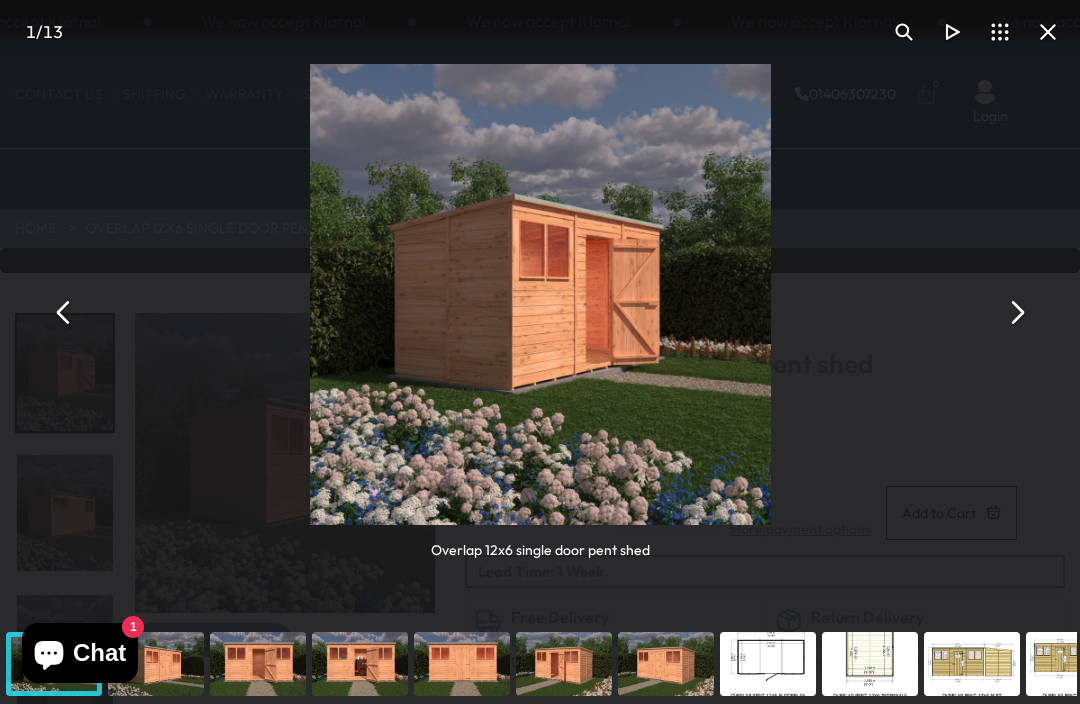 click at bounding box center [1016, 312] 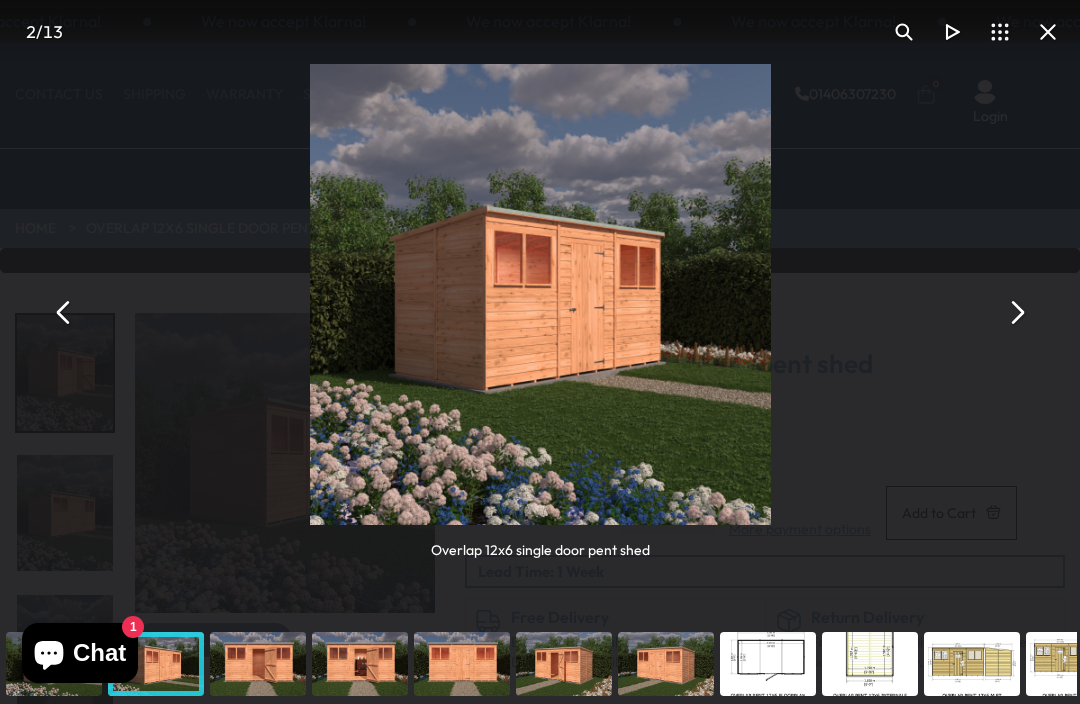 click at bounding box center (1048, 32) 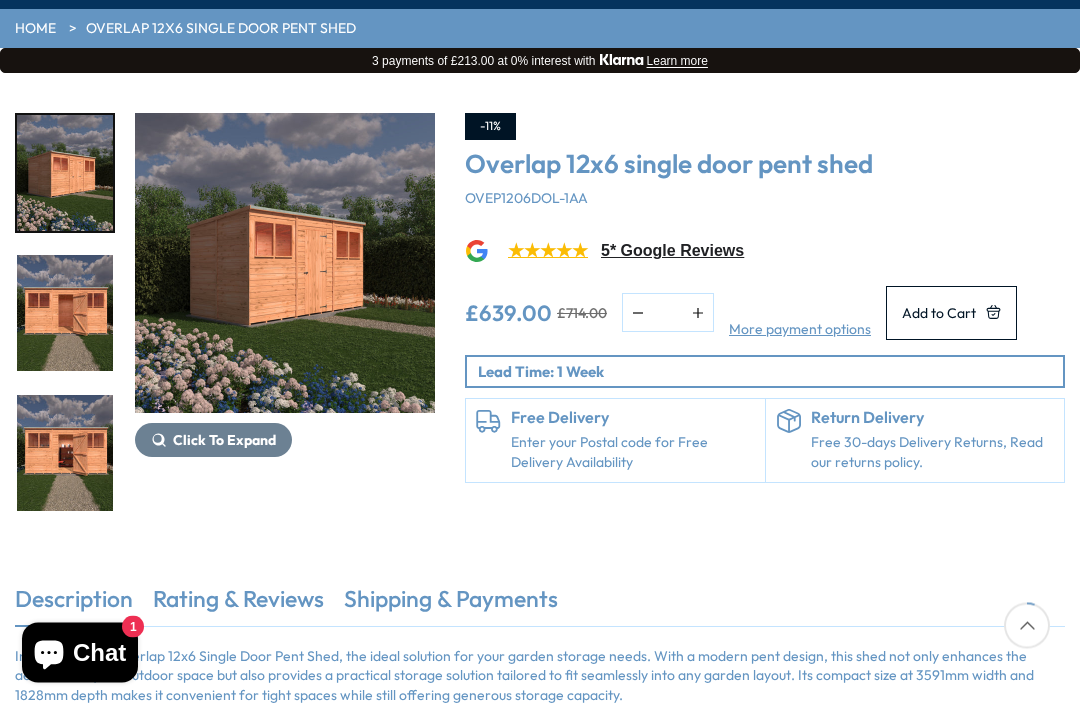 scroll, scrollTop: 0, scrollLeft: 0, axis: both 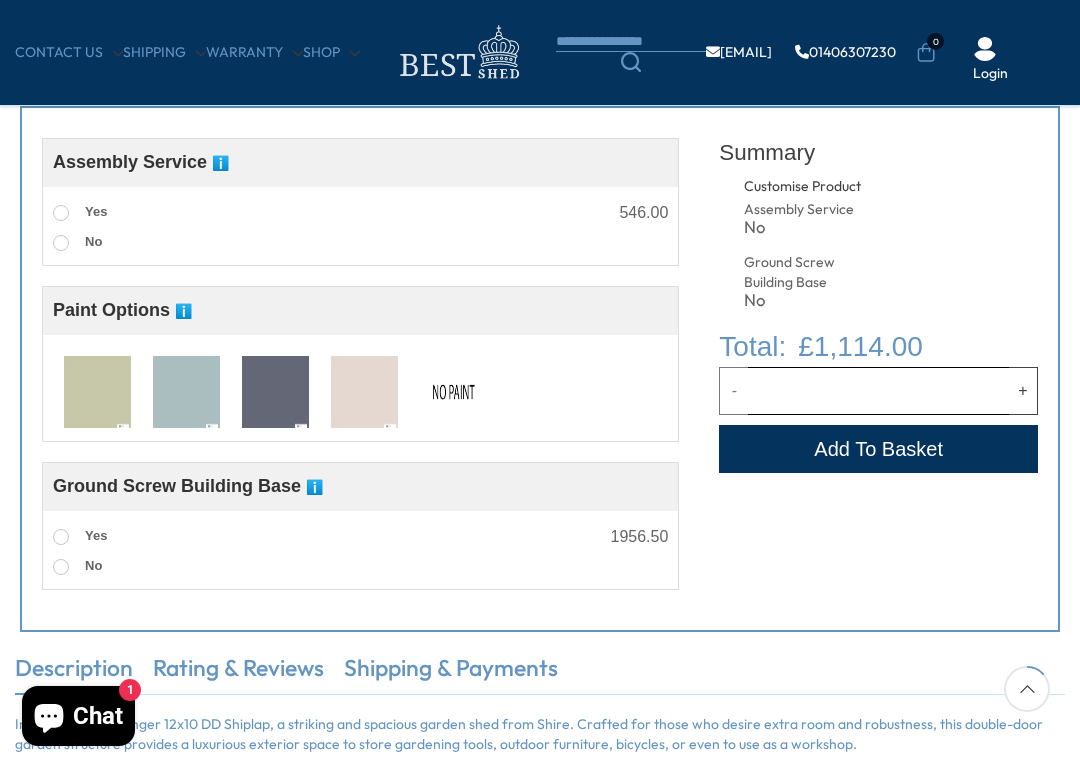 click at bounding box center [61, 537] 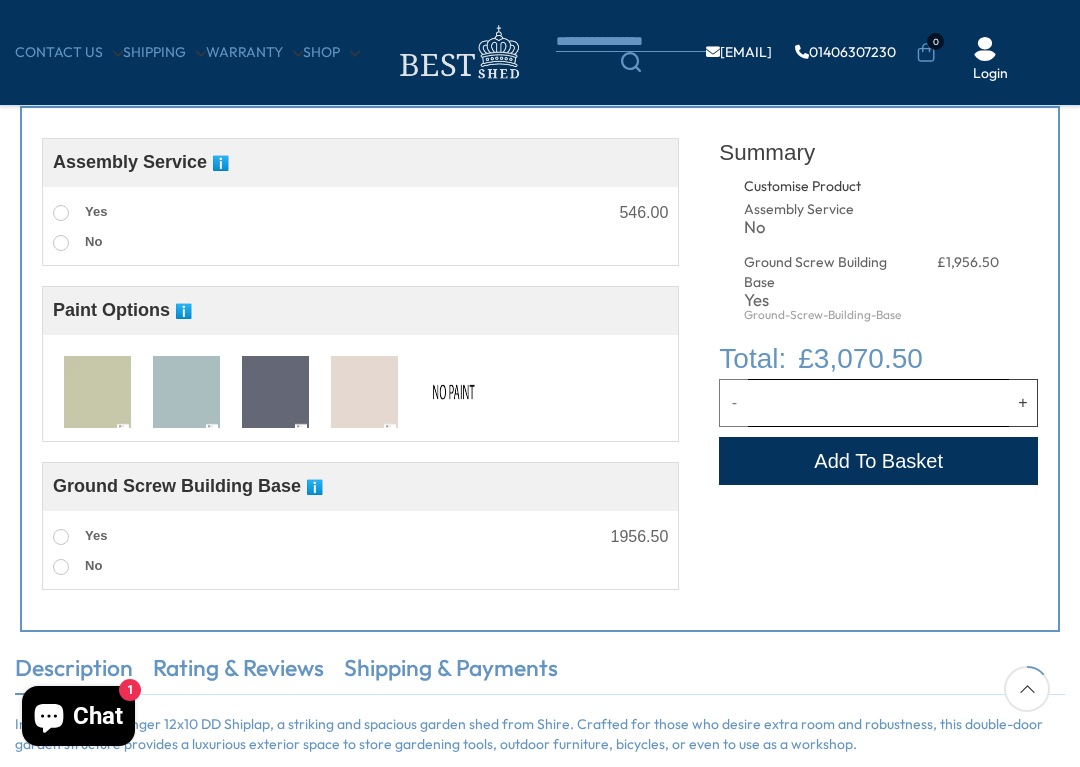 click on "No" at bounding box center [77, 567] 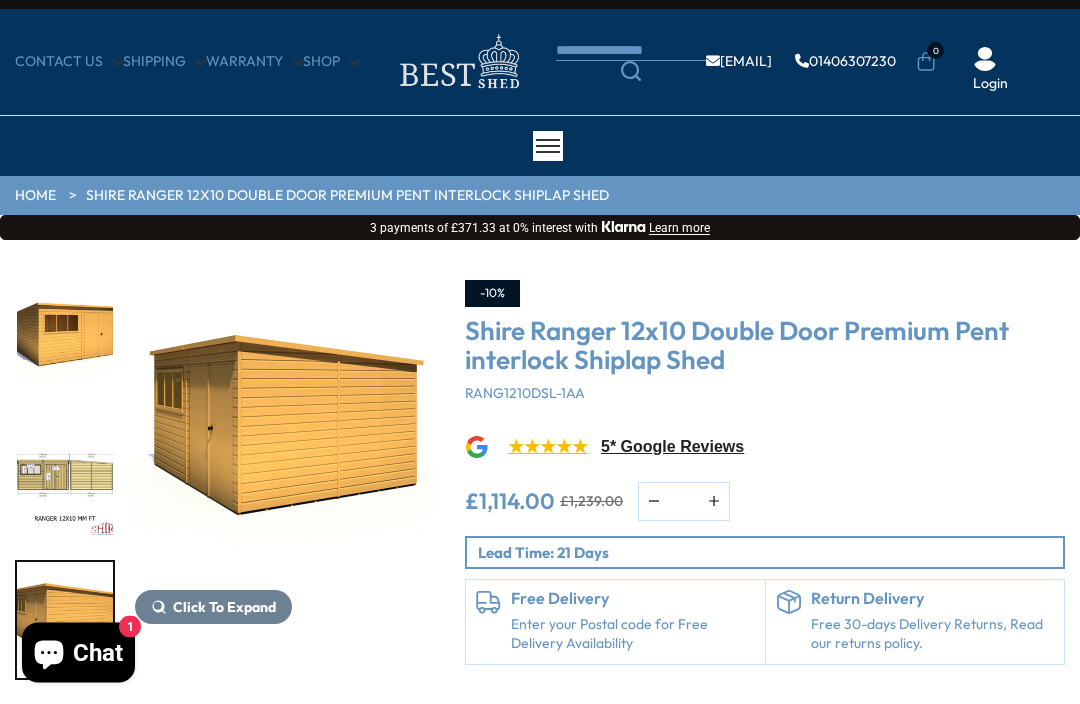 scroll, scrollTop: 0, scrollLeft: 0, axis: both 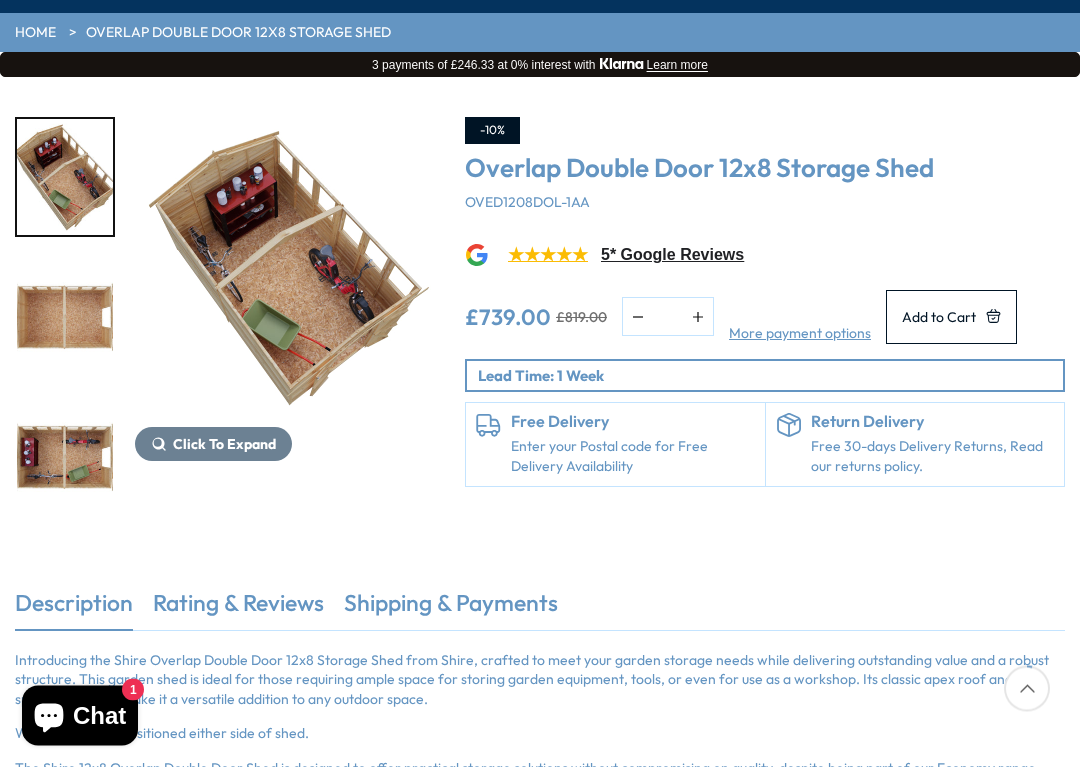 click on "Overlap Double Door 12x8 Storage Shed" at bounding box center [765, 169] 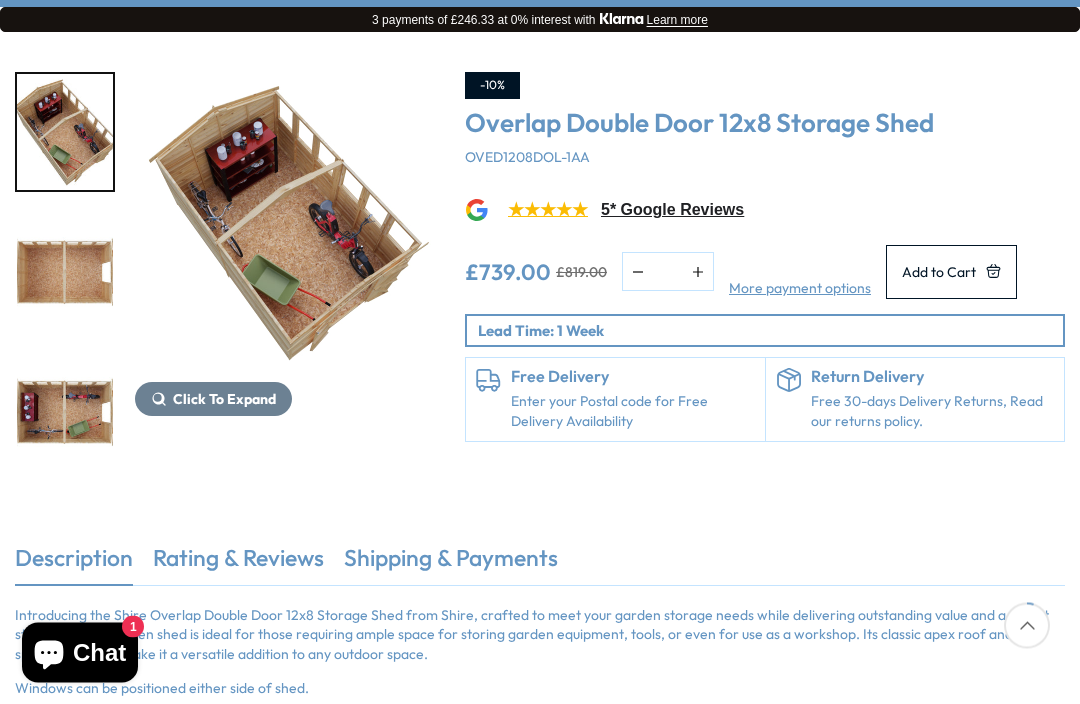 scroll, scrollTop: 240, scrollLeft: 0, axis: vertical 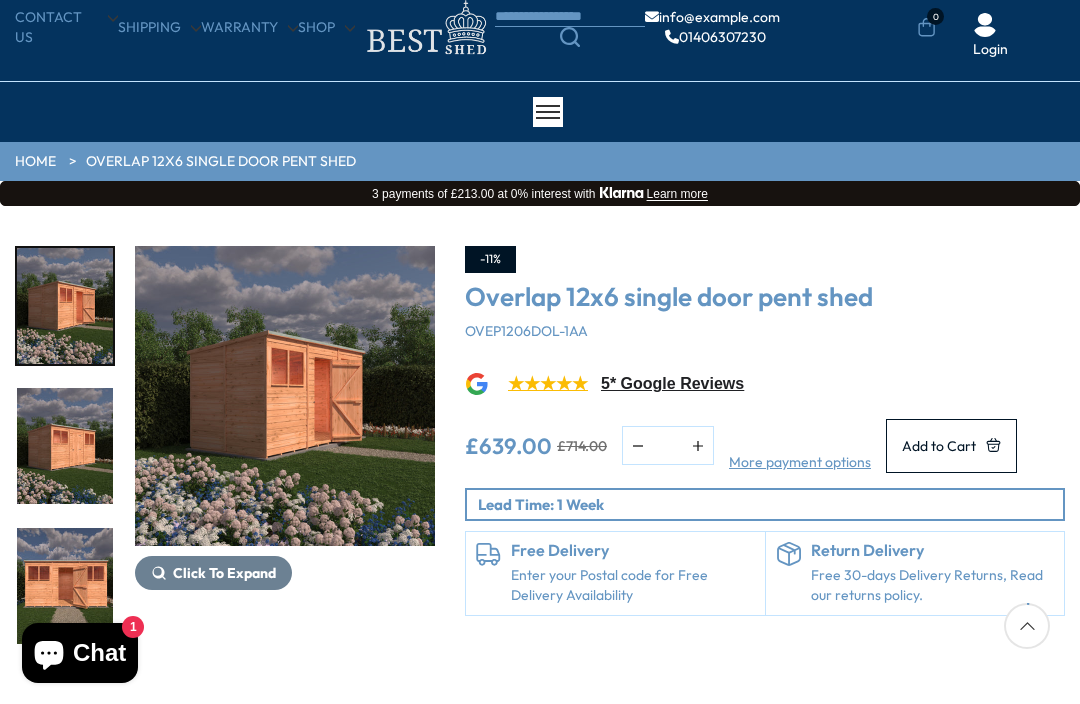 click at bounding box center (285, 396) 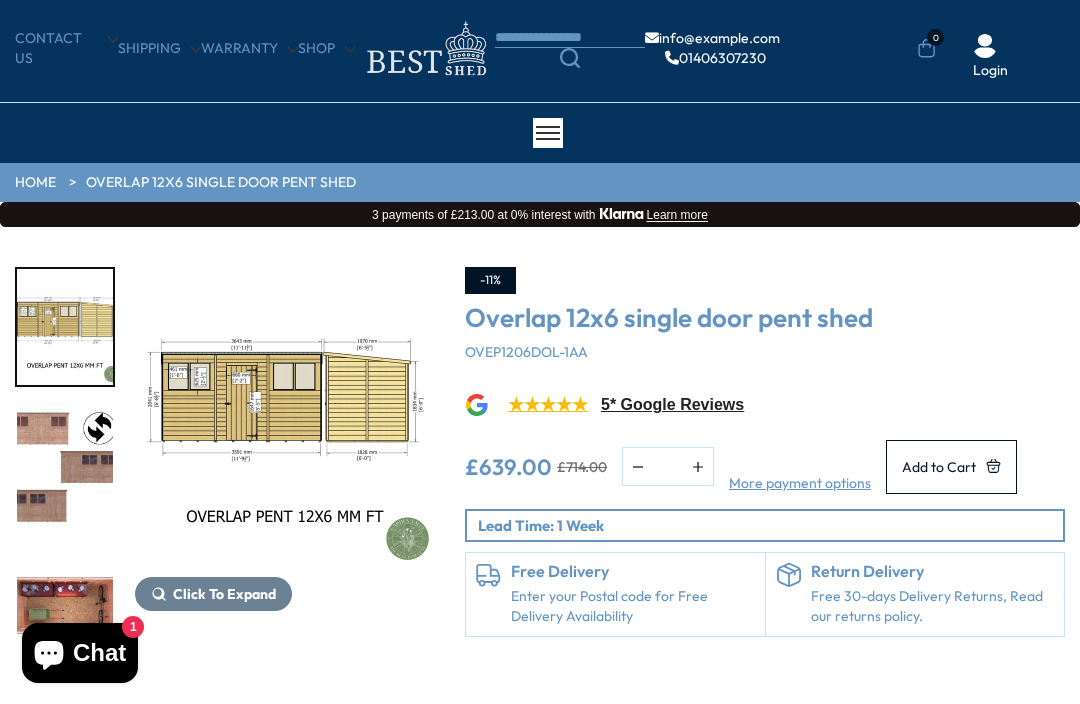 scroll, scrollTop: 0, scrollLeft: 0, axis: both 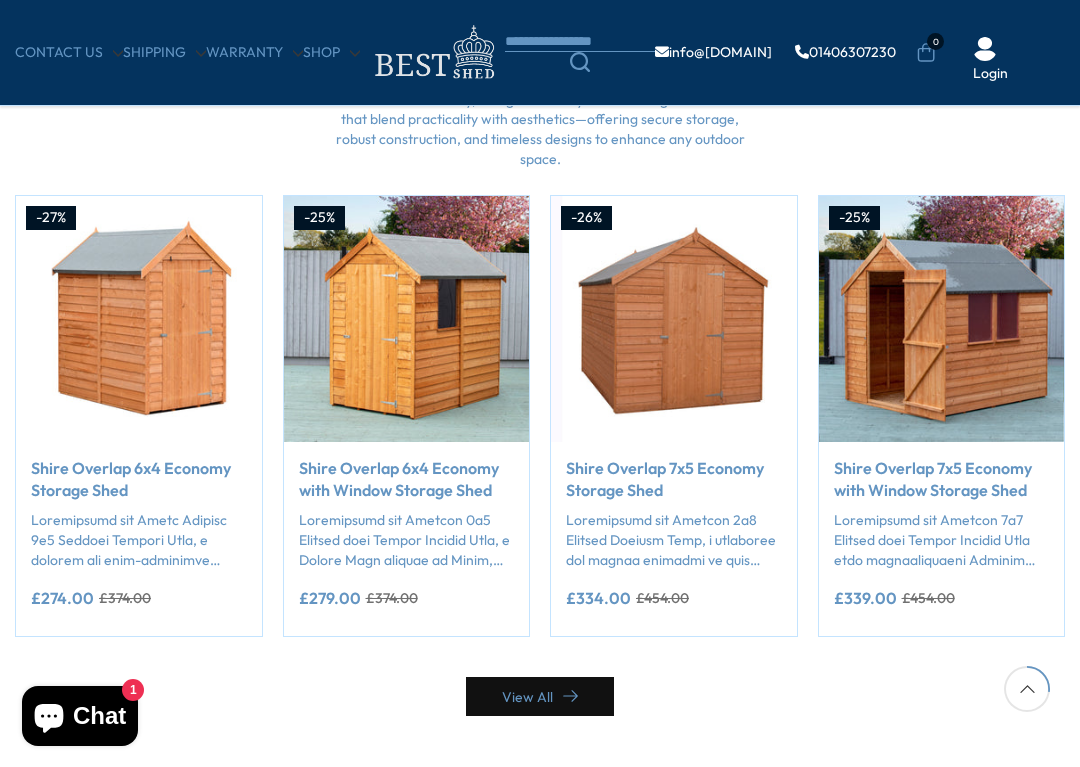 click 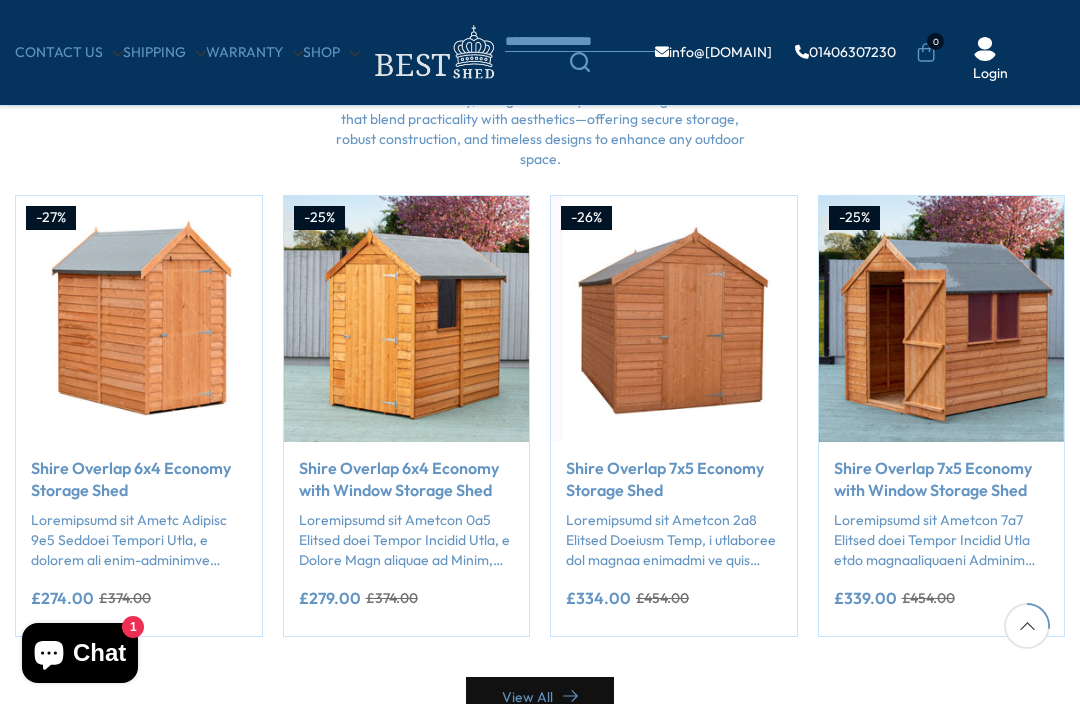 click on "View All" at bounding box center [540, 696] 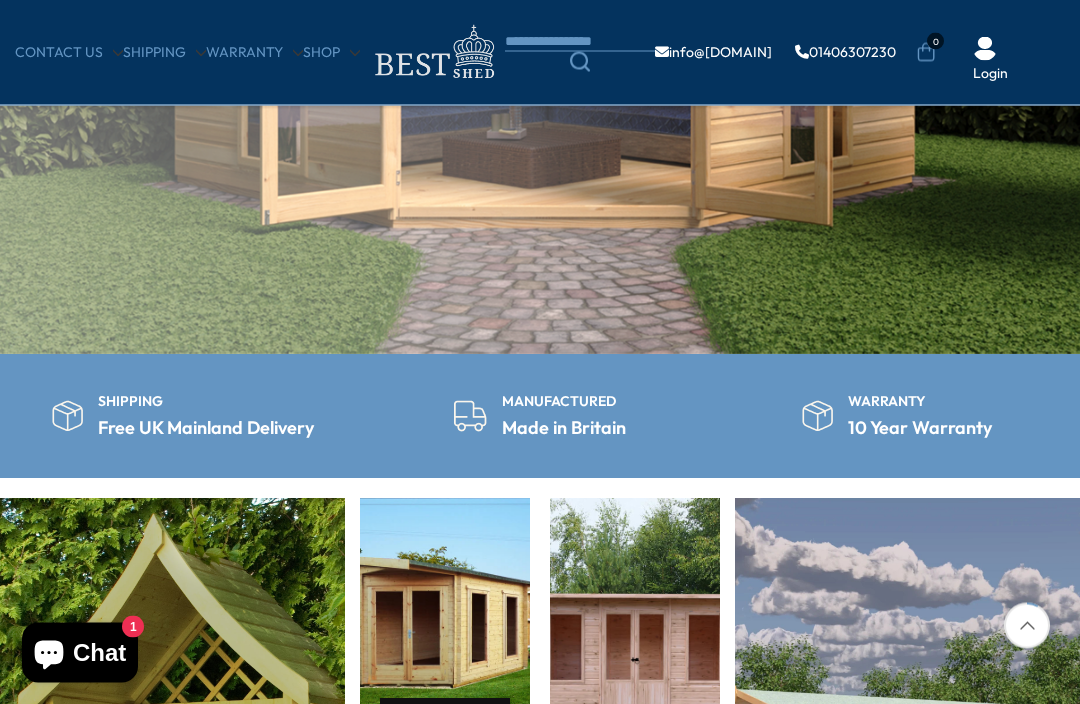 scroll, scrollTop: 477, scrollLeft: 0, axis: vertical 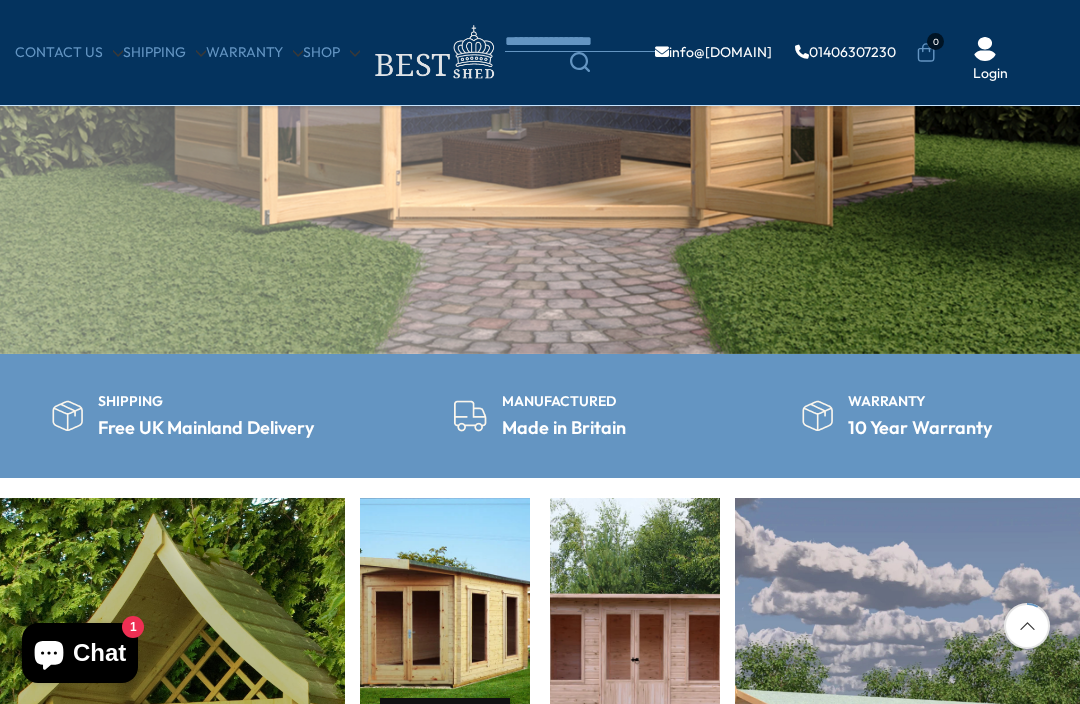 click on "Shop" at bounding box center (331, 53) 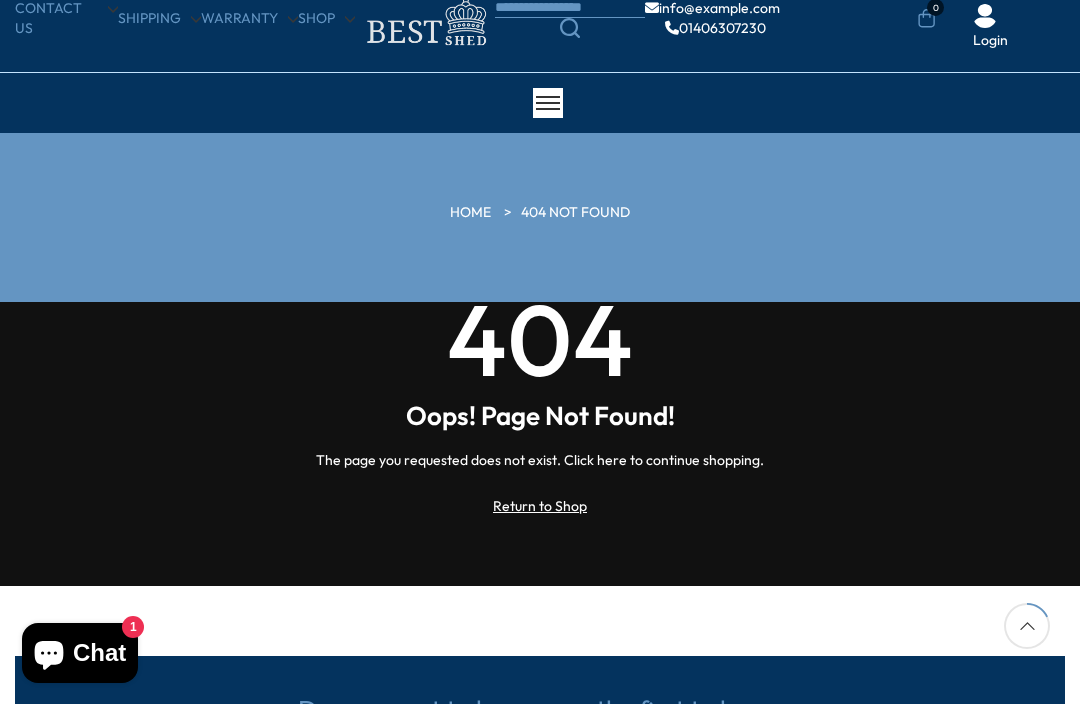 scroll, scrollTop: 0, scrollLeft: 0, axis: both 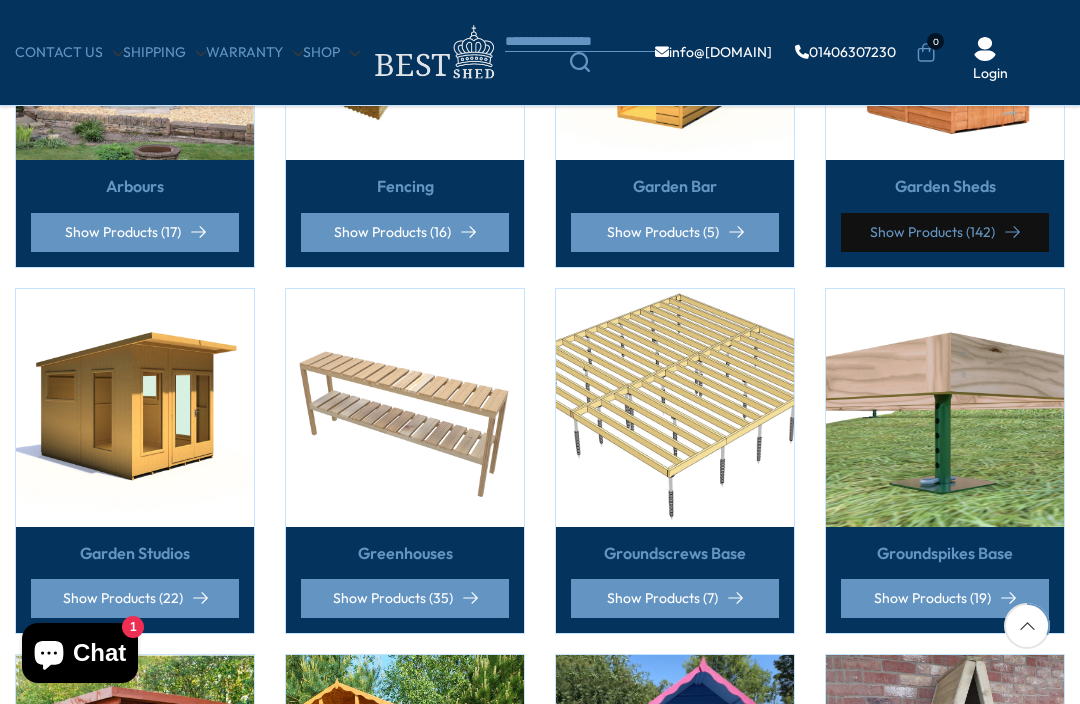 click on "Show Products (142)" at bounding box center (945, 232) 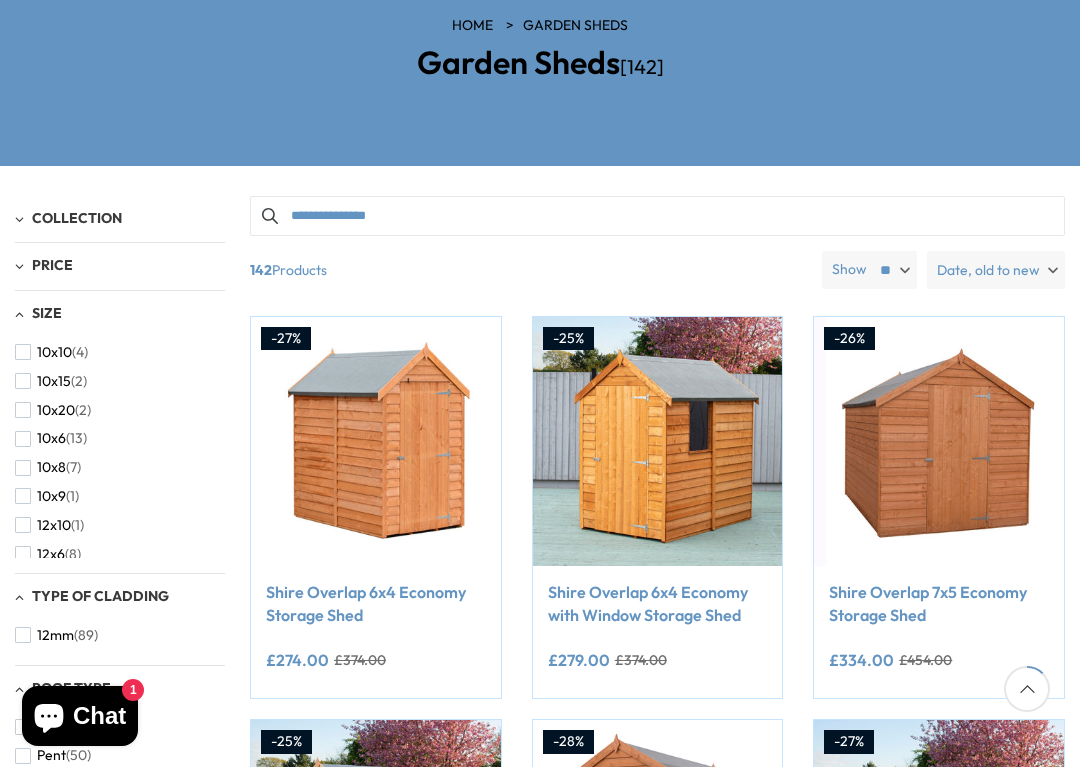 scroll, scrollTop: 284, scrollLeft: 0, axis: vertical 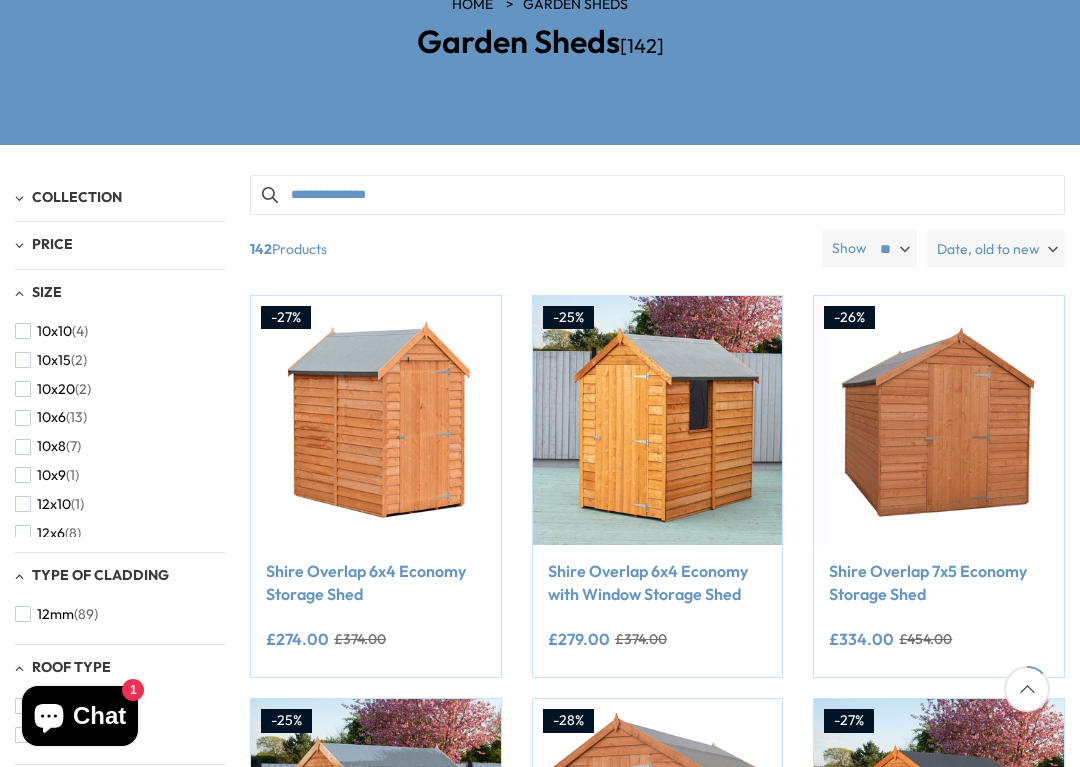 click on "10x8" at bounding box center (51, 446) 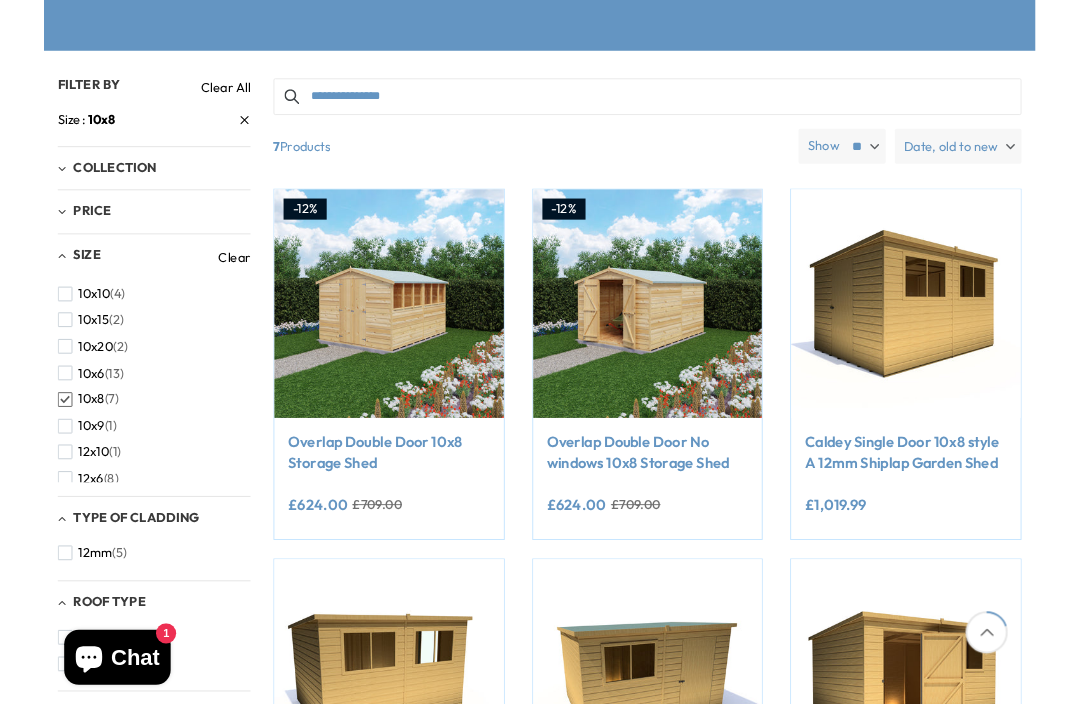scroll, scrollTop: 373, scrollLeft: 0, axis: vertical 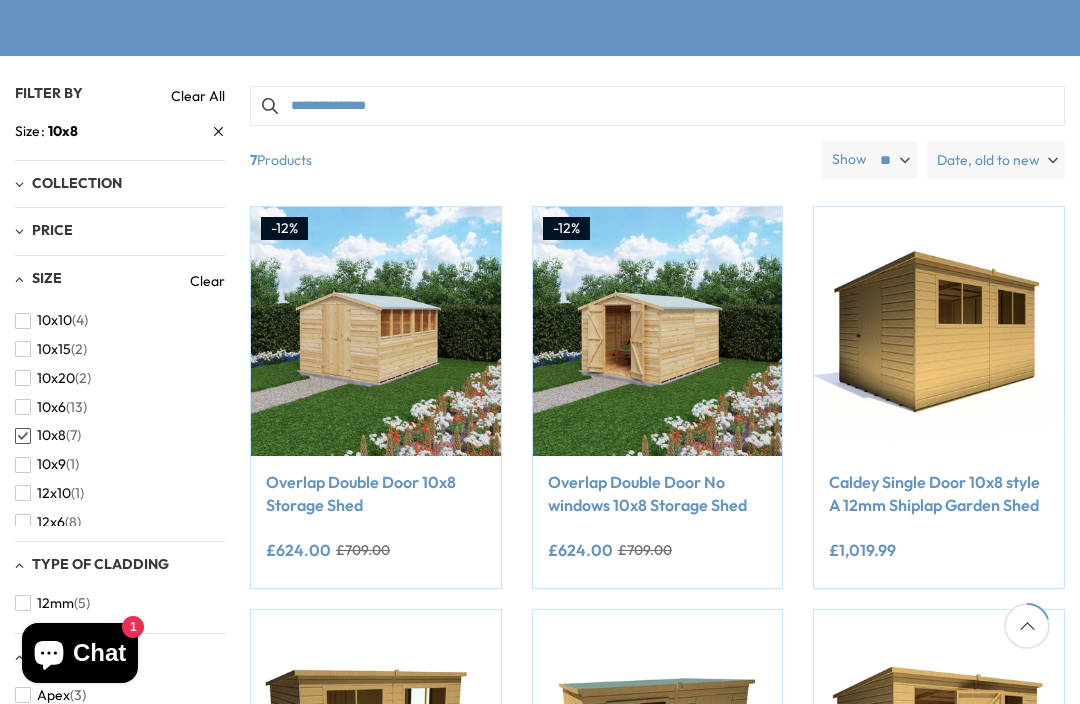 click on "10x9
(1)" at bounding box center (47, 464) 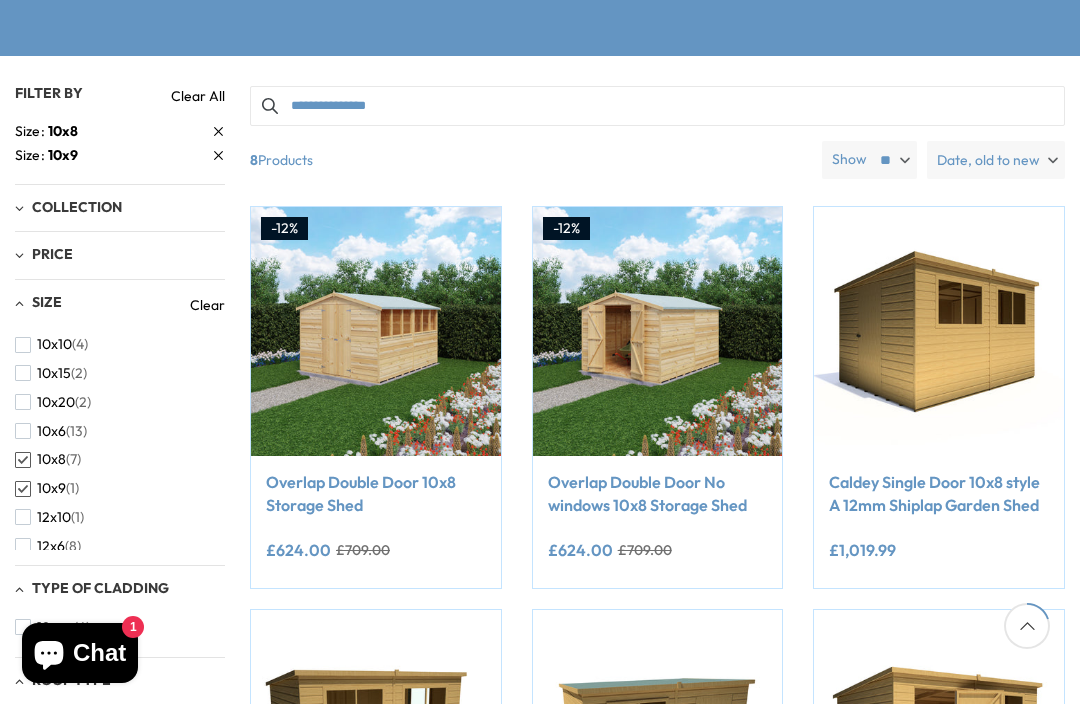 click at bounding box center [23, 489] 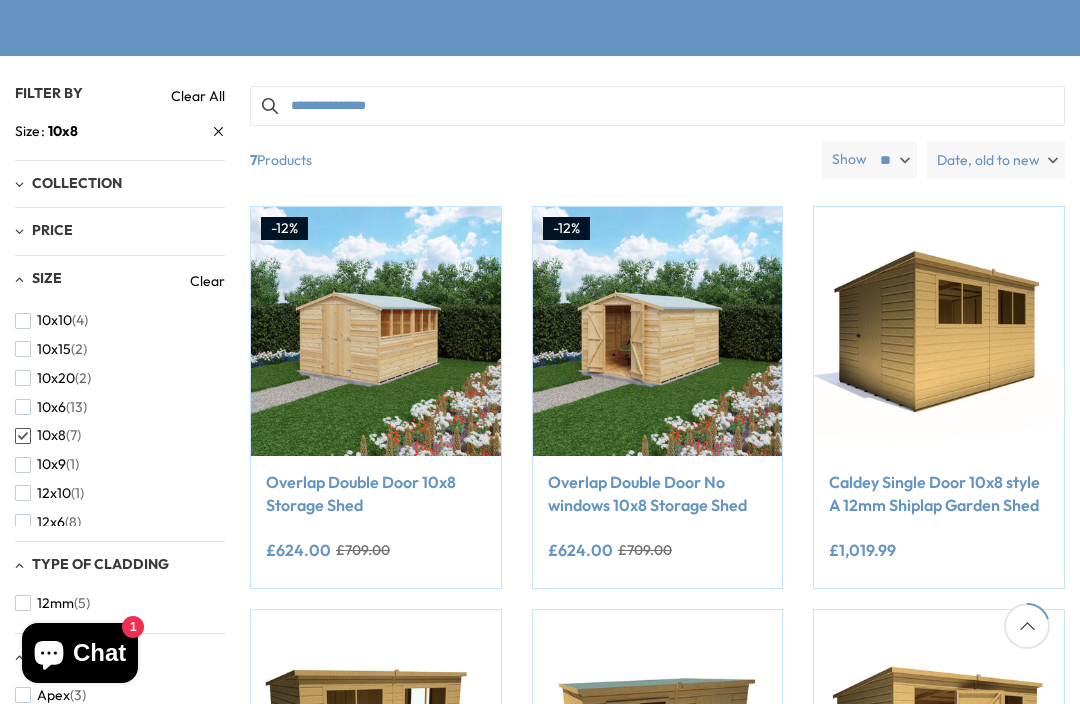 click on "10x8
(7)" at bounding box center (48, 435) 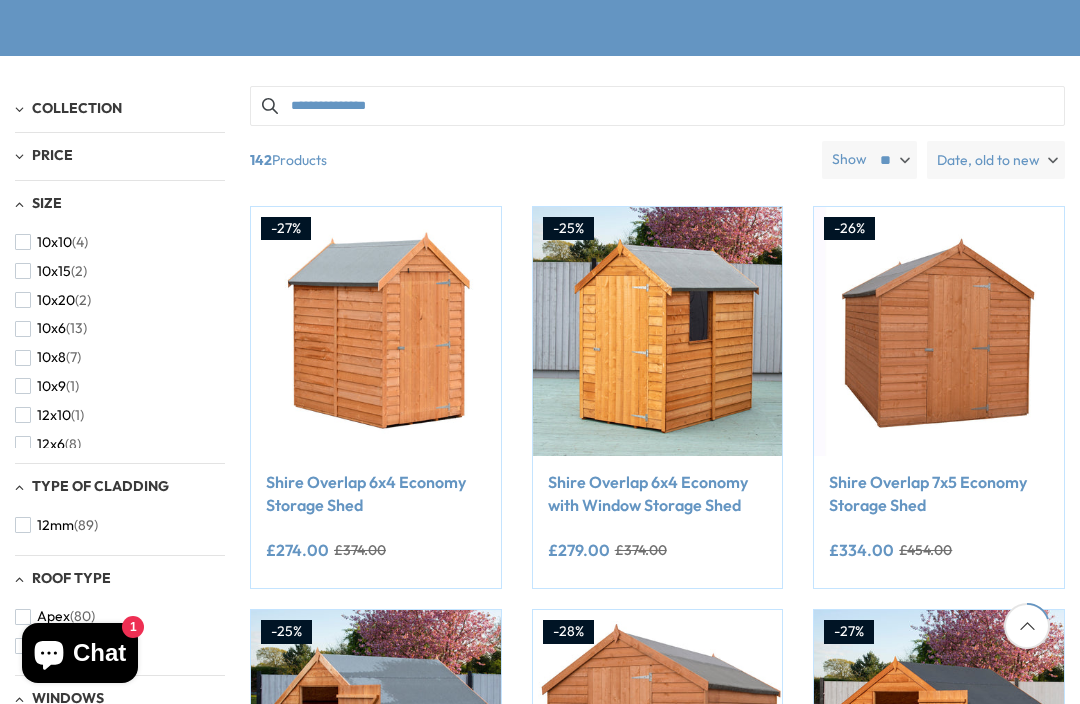 click on "10x6
(13)" at bounding box center [51, 328] 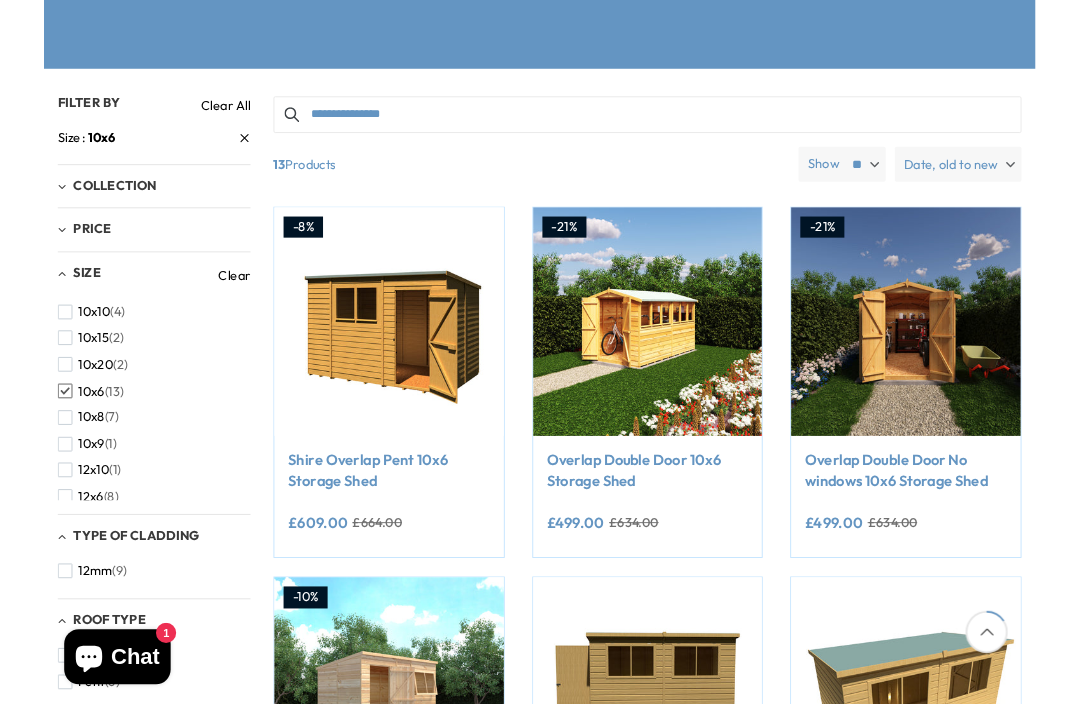 scroll, scrollTop: 355, scrollLeft: 0, axis: vertical 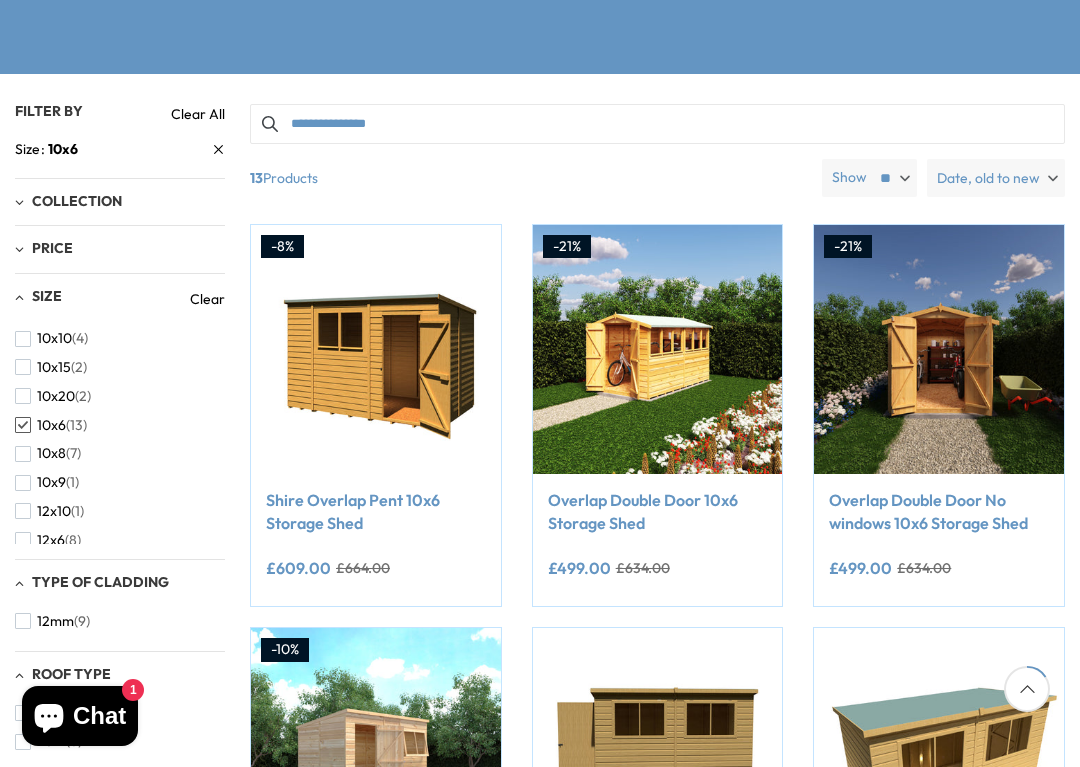 click at bounding box center [376, 350] 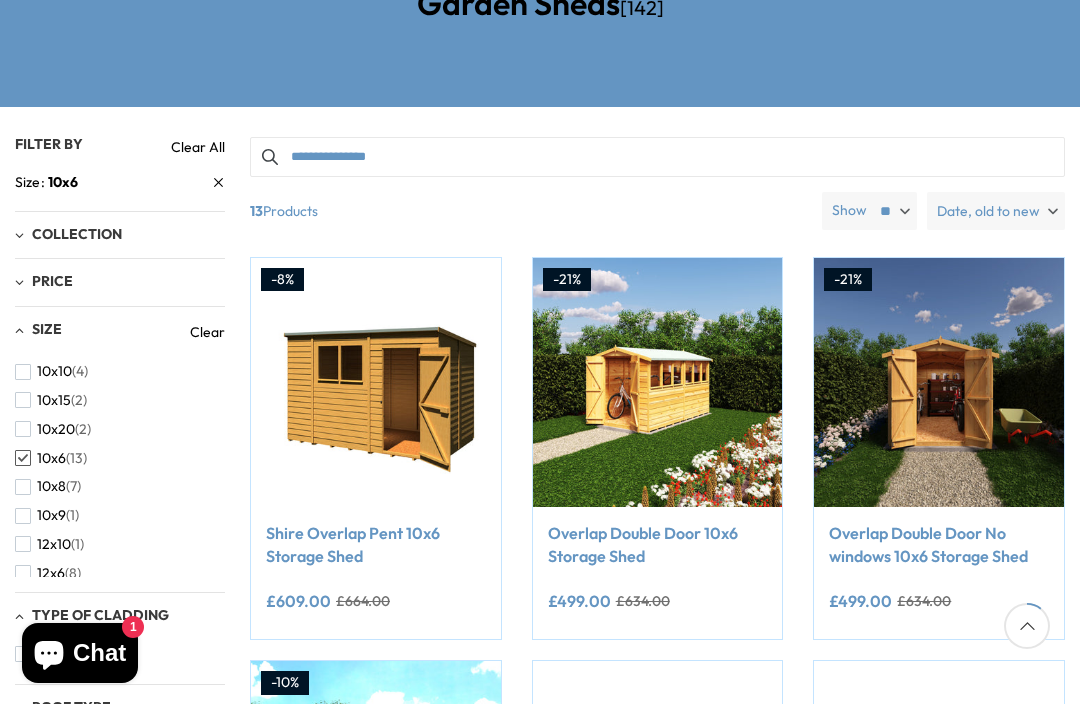 scroll, scrollTop: 208, scrollLeft: 0, axis: vertical 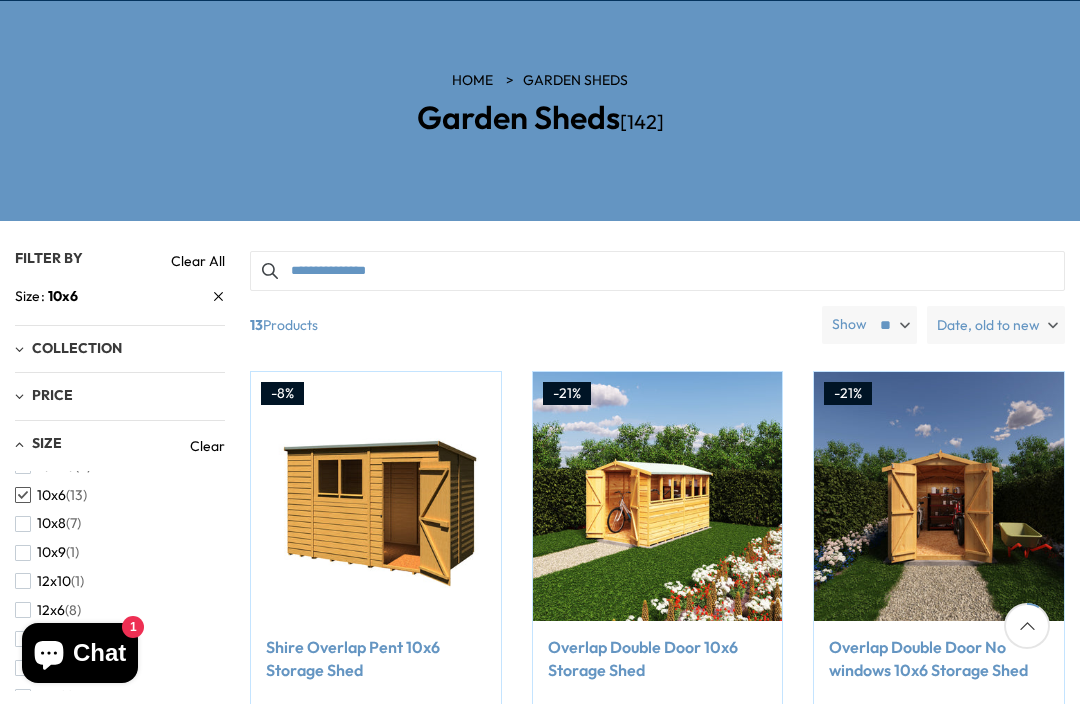 click on "10x6
(13)" at bounding box center [51, 495] 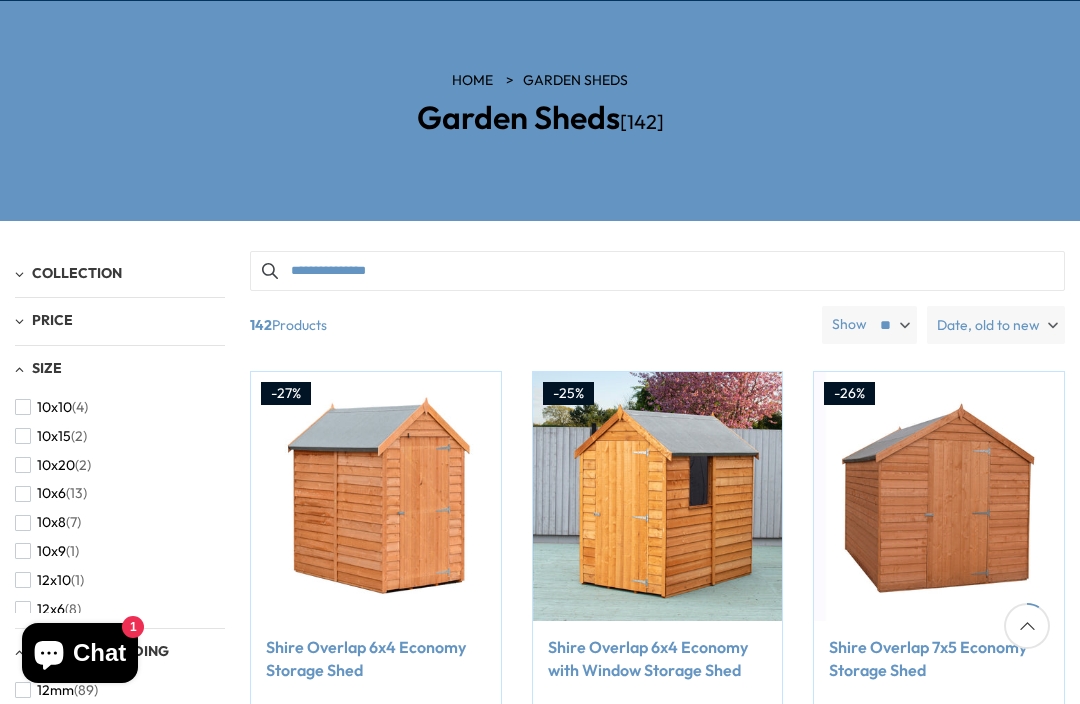 click on "12x6
(8)" at bounding box center [48, 609] 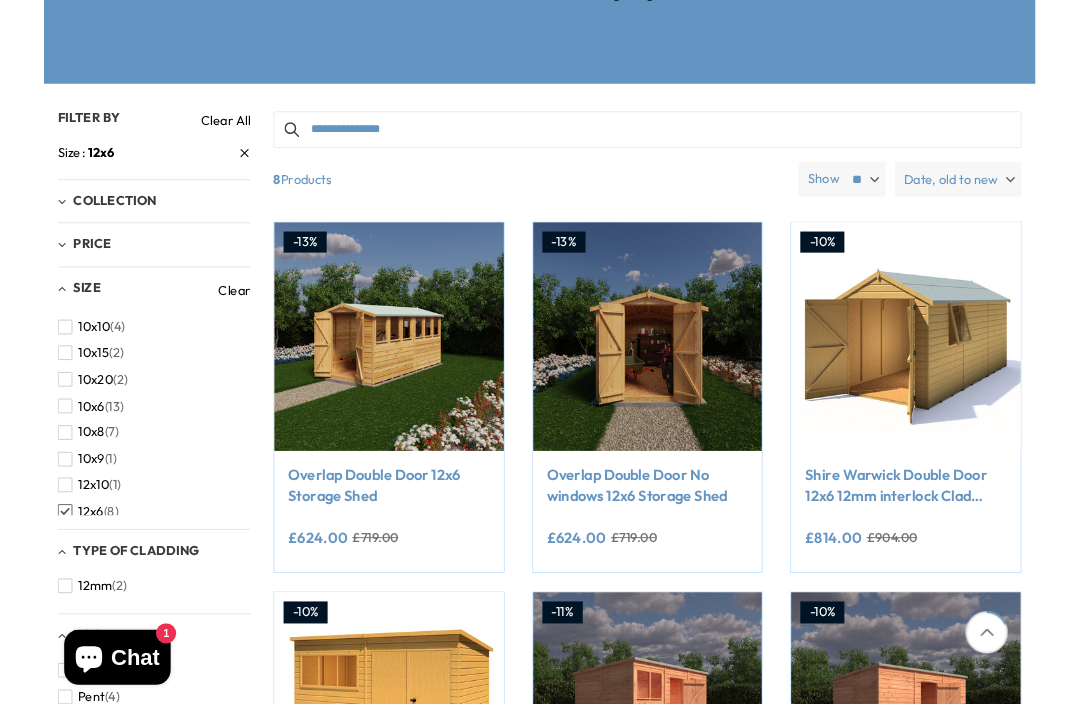 scroll, scrollTop: 337, scrollLeft: 0, axis: vertical 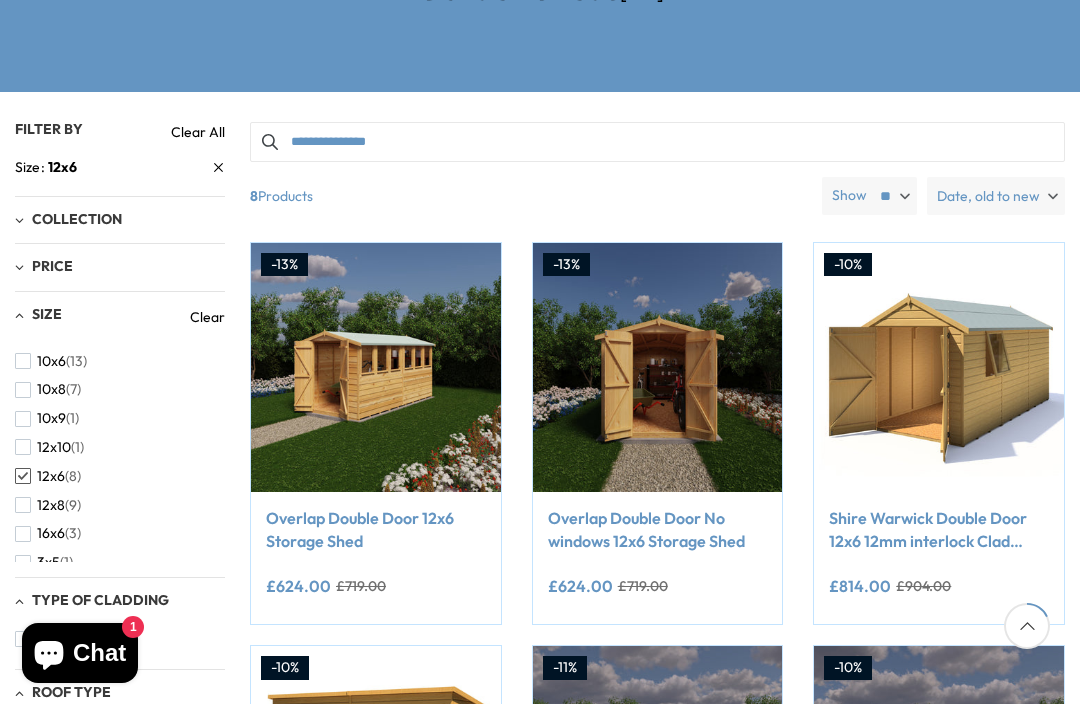 click on "12x6
(8)" at bounding box center [48, 476] 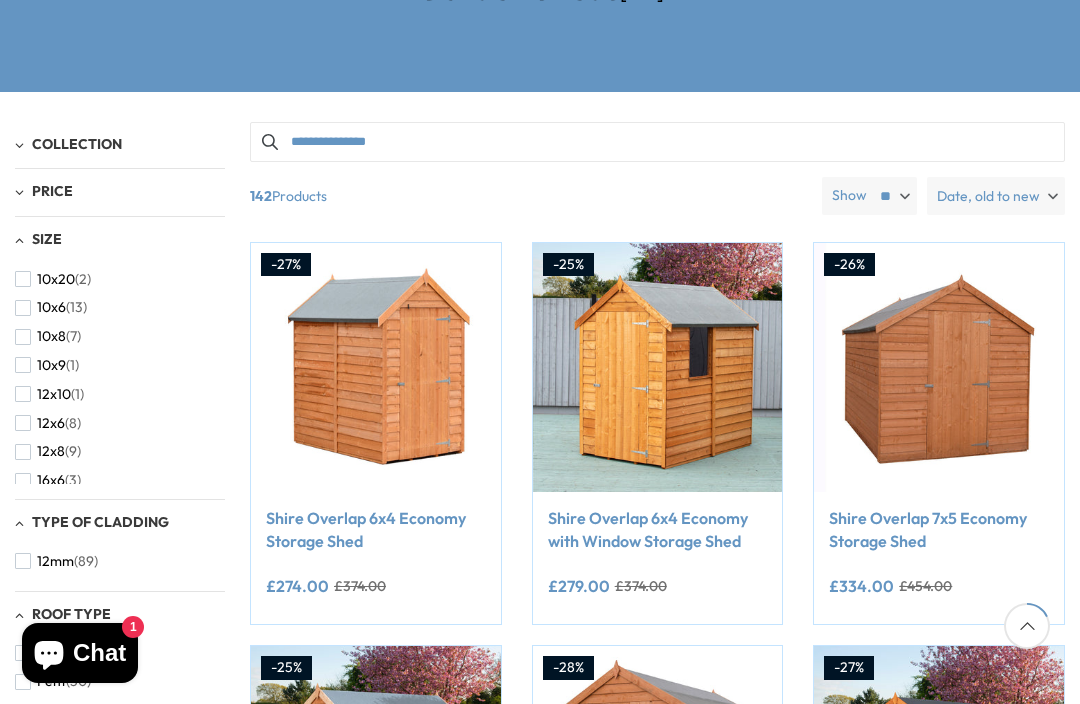 scroll, scrollTop: 58, scrollLeft: 0, axis: vertical 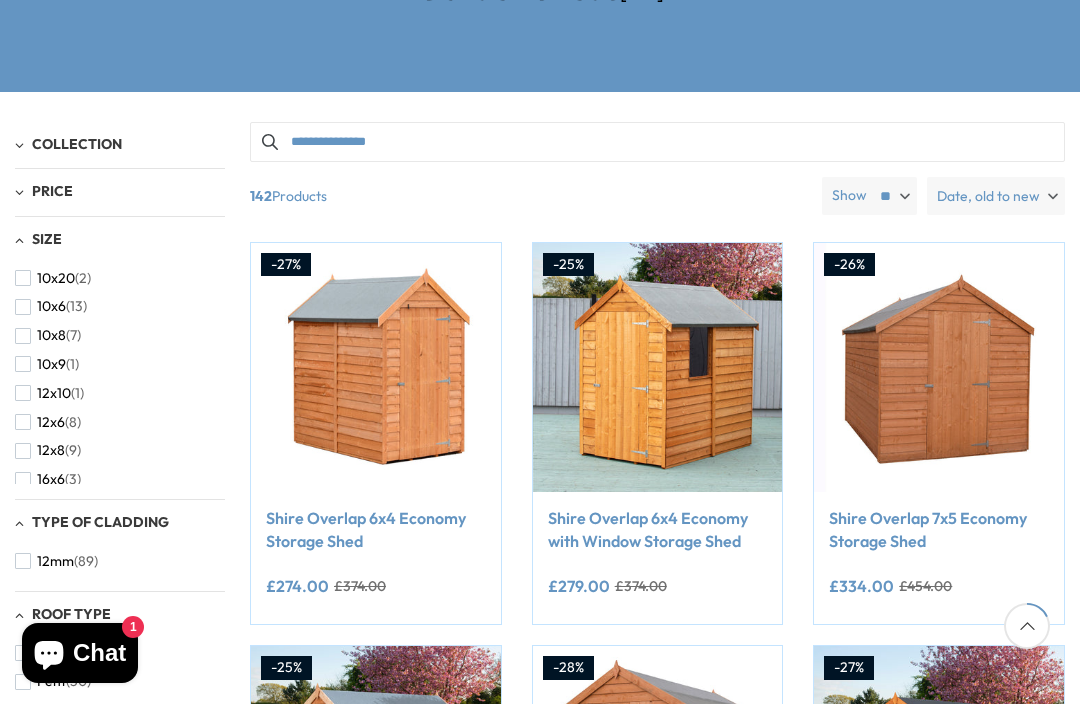 click on "12x8" at bounding box center [51, 450] 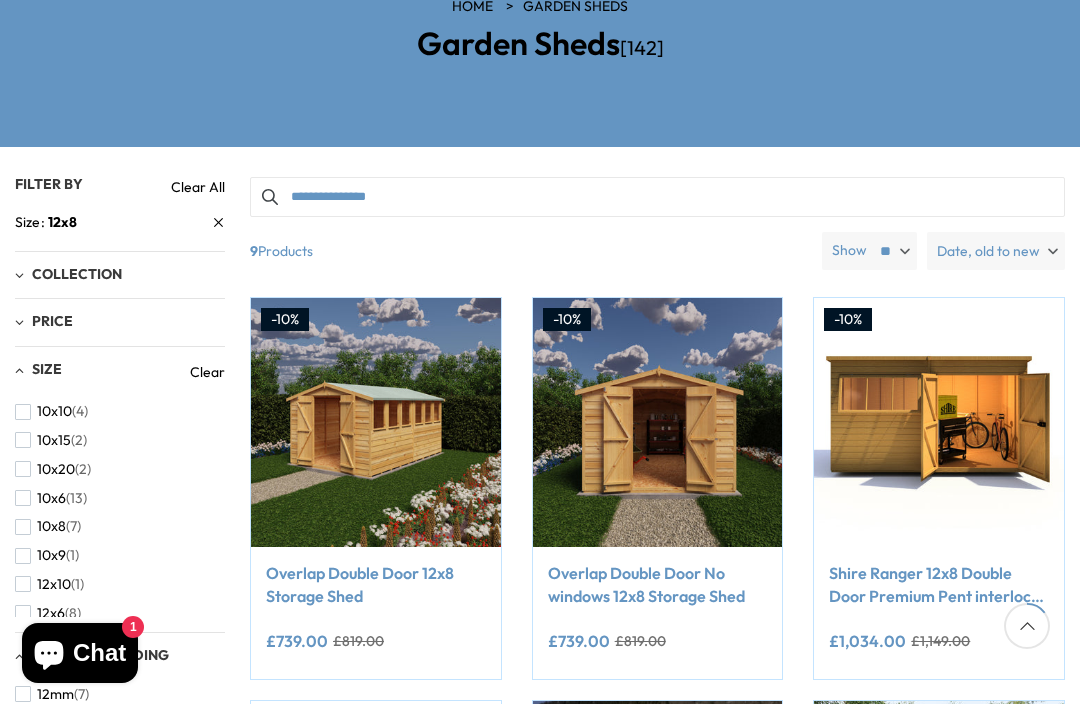 scroll, scrollTop: 275, scrollLeft: 0, axis: vertical 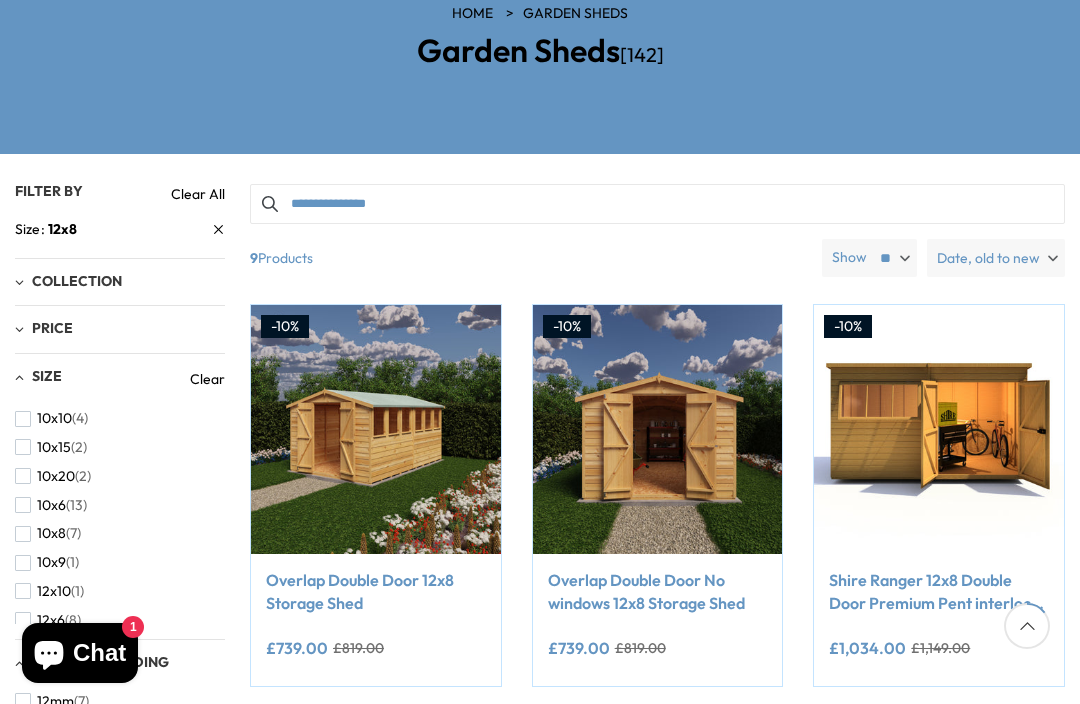 click at bounding box center [376, 430] 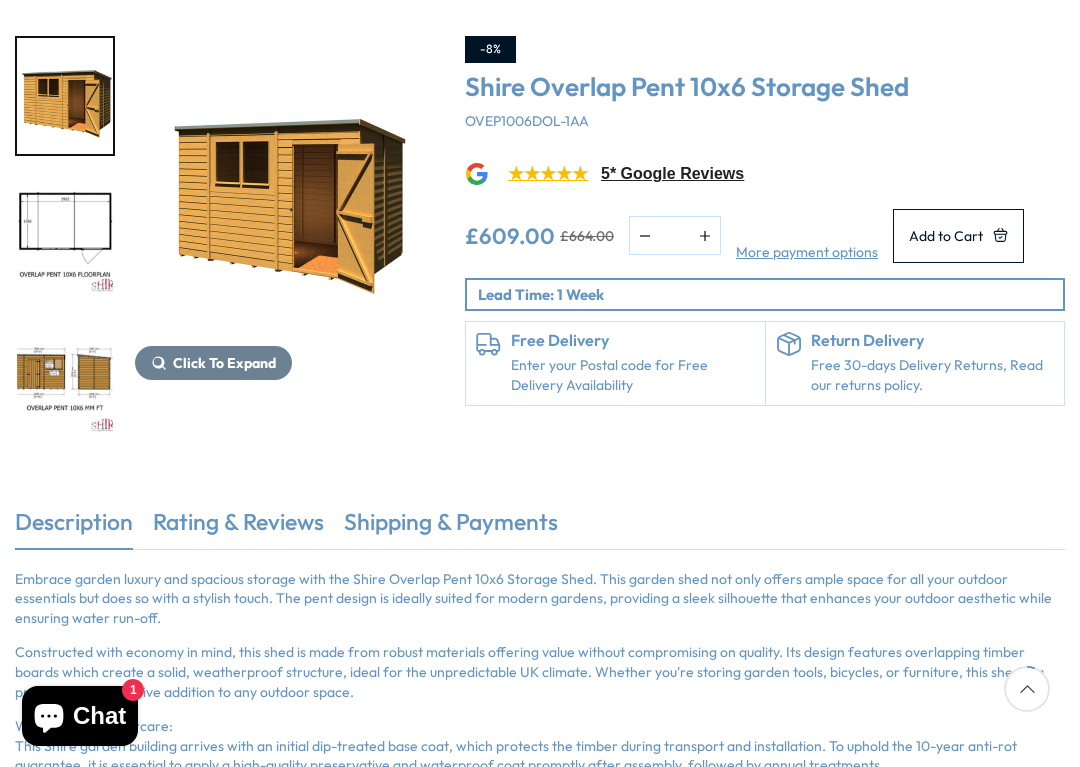 scroll, scrollTop: 278, scrollLeft: 0, axis: vertical 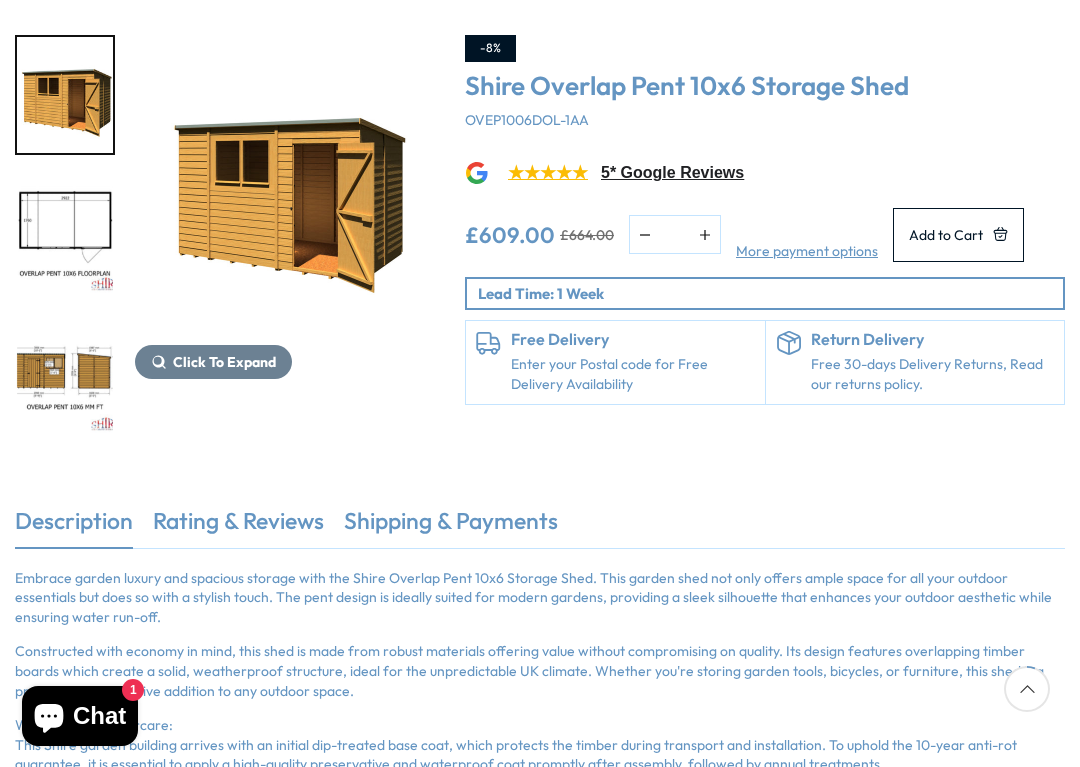 click on "Click To Expand" at bounding box center (224, 362) 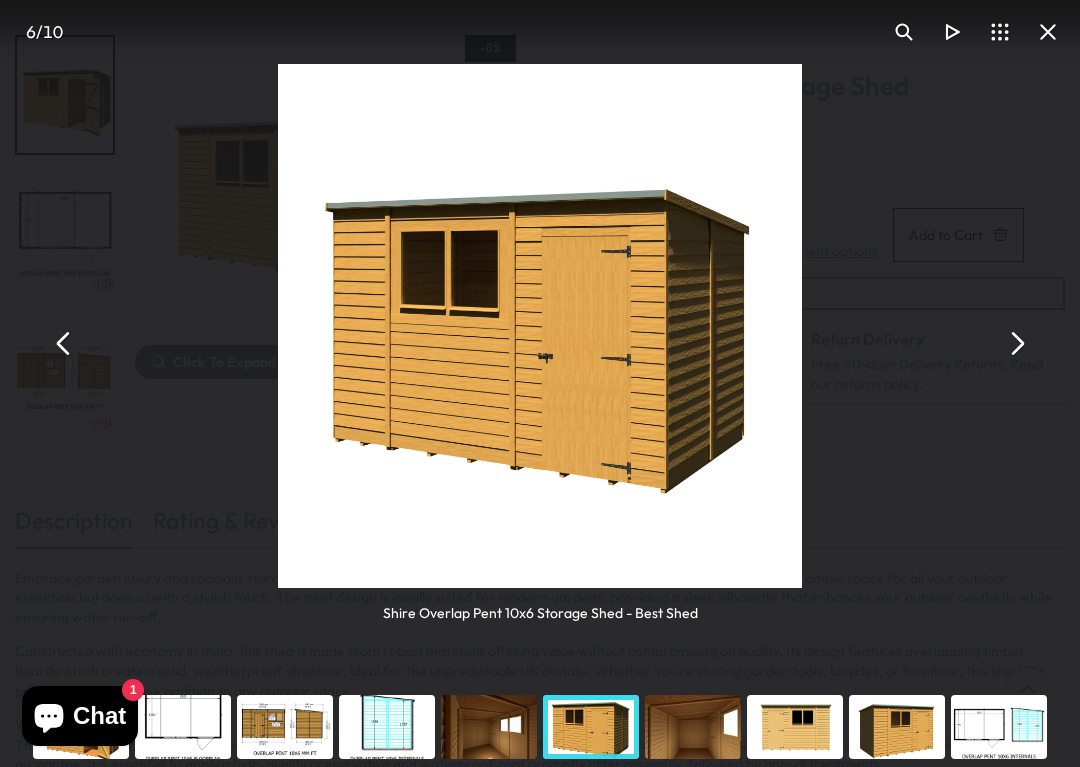 click on "Shire Overlap Pent 10x6 Storage Shed - Best Shed" at bounding box center [540, 343] 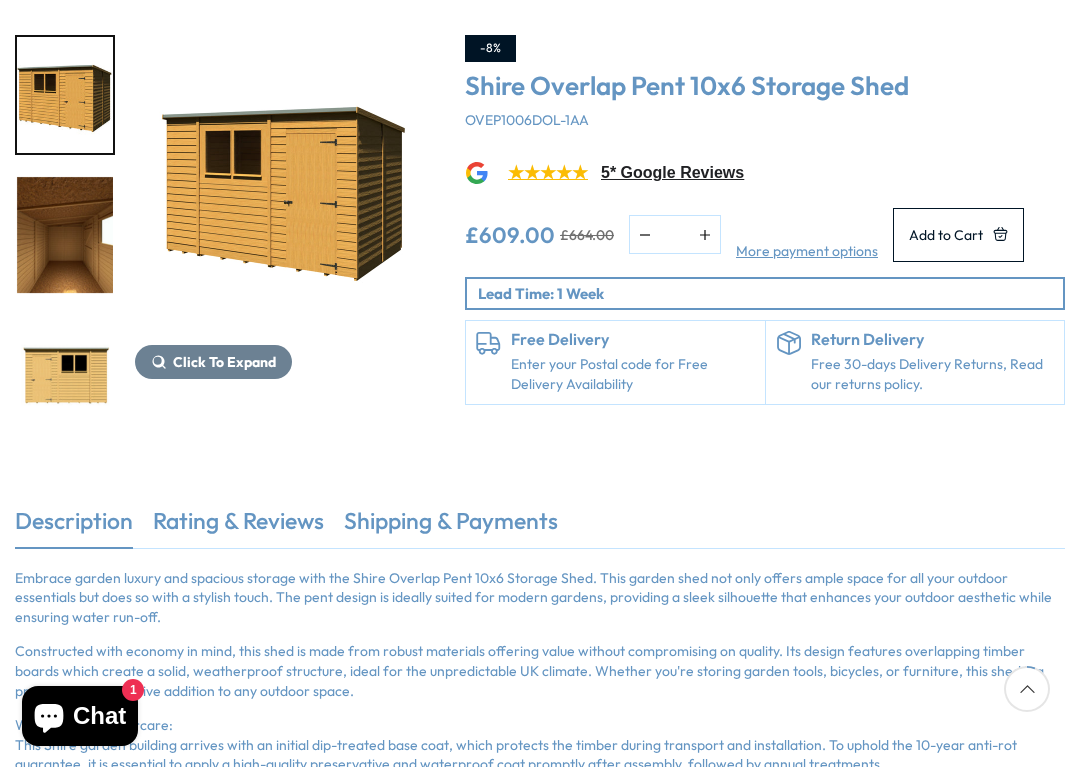 click on "Click To Expand
Click To Expand
Click To Expand
Click To Expand
Click To Expand
Click To Expand
Click To Expand" at bounding box center (540, 250) 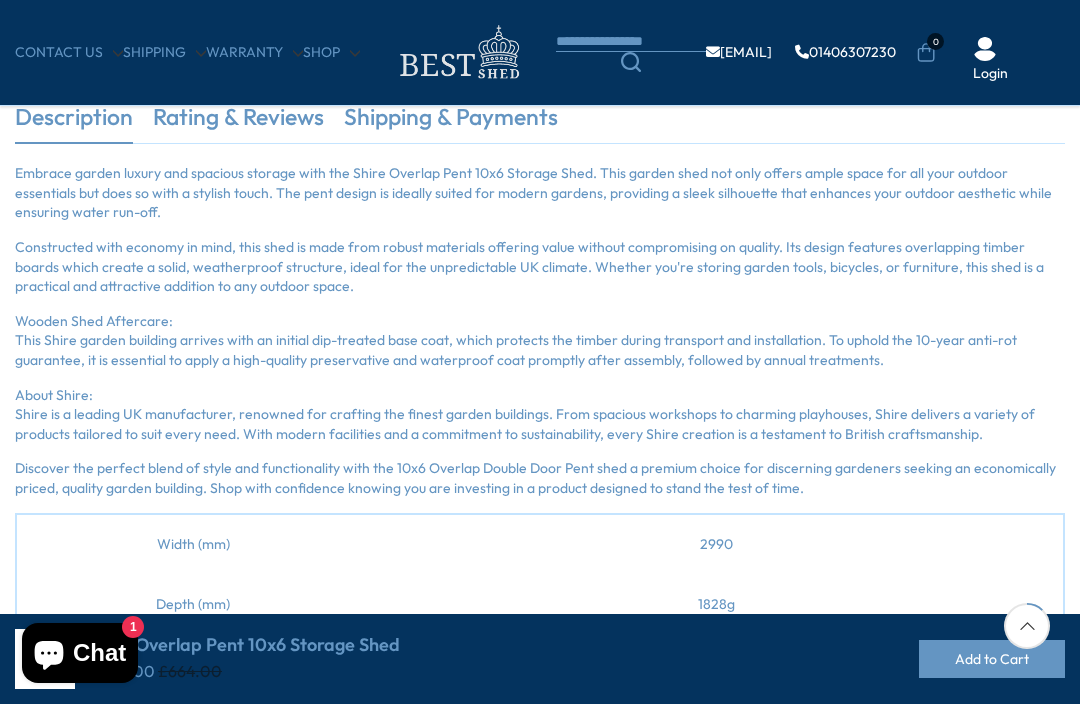 scroll, scrollTop: 297, scrollLeft: 0, axis: vertical 